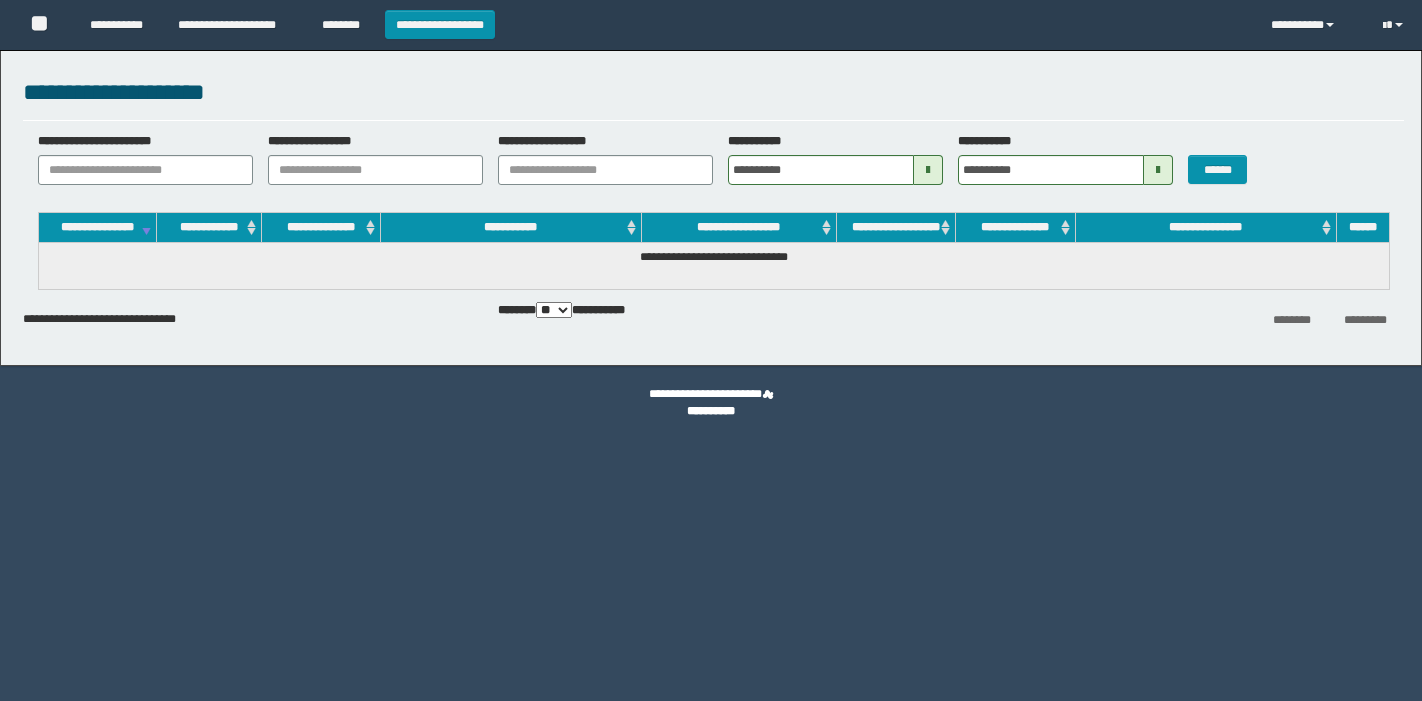 scroll, scrollTop: 0, scrollLeft: 0, axis: both 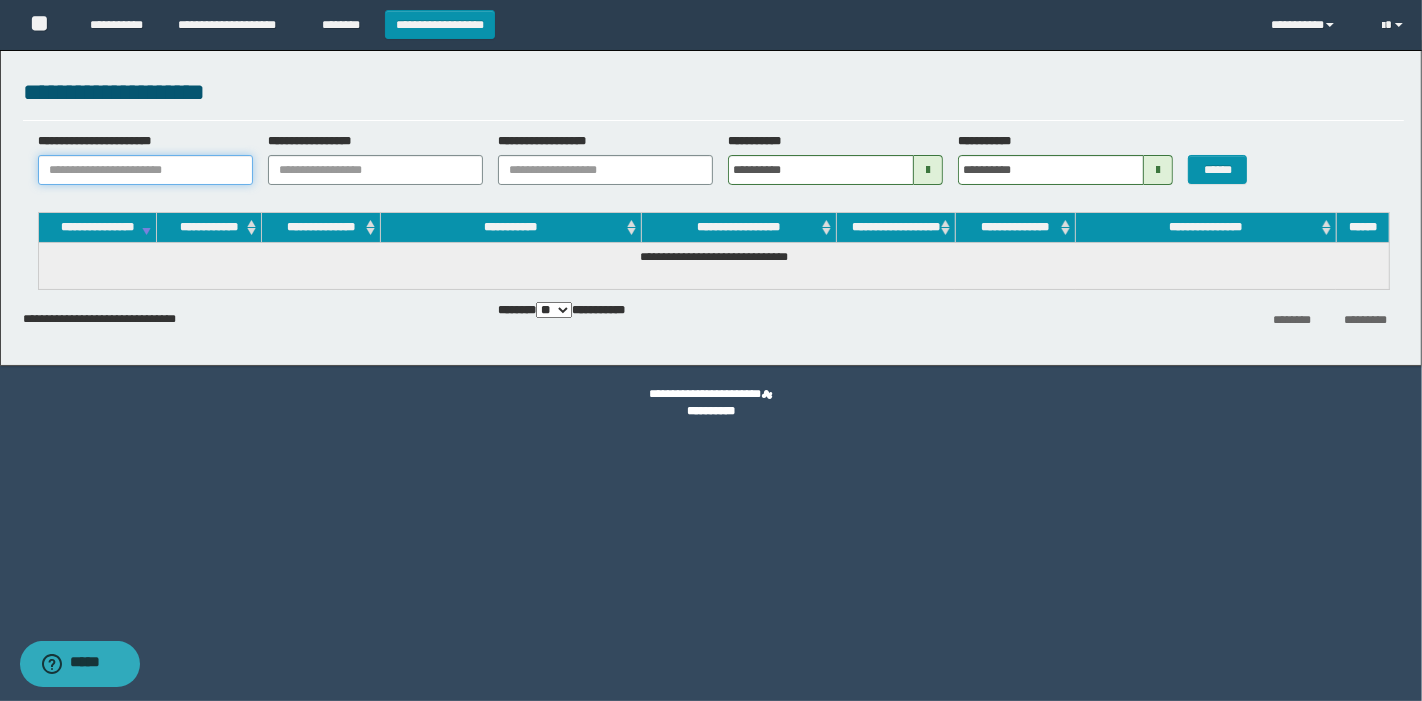 click on "**********" at bounding box center [145, 170] 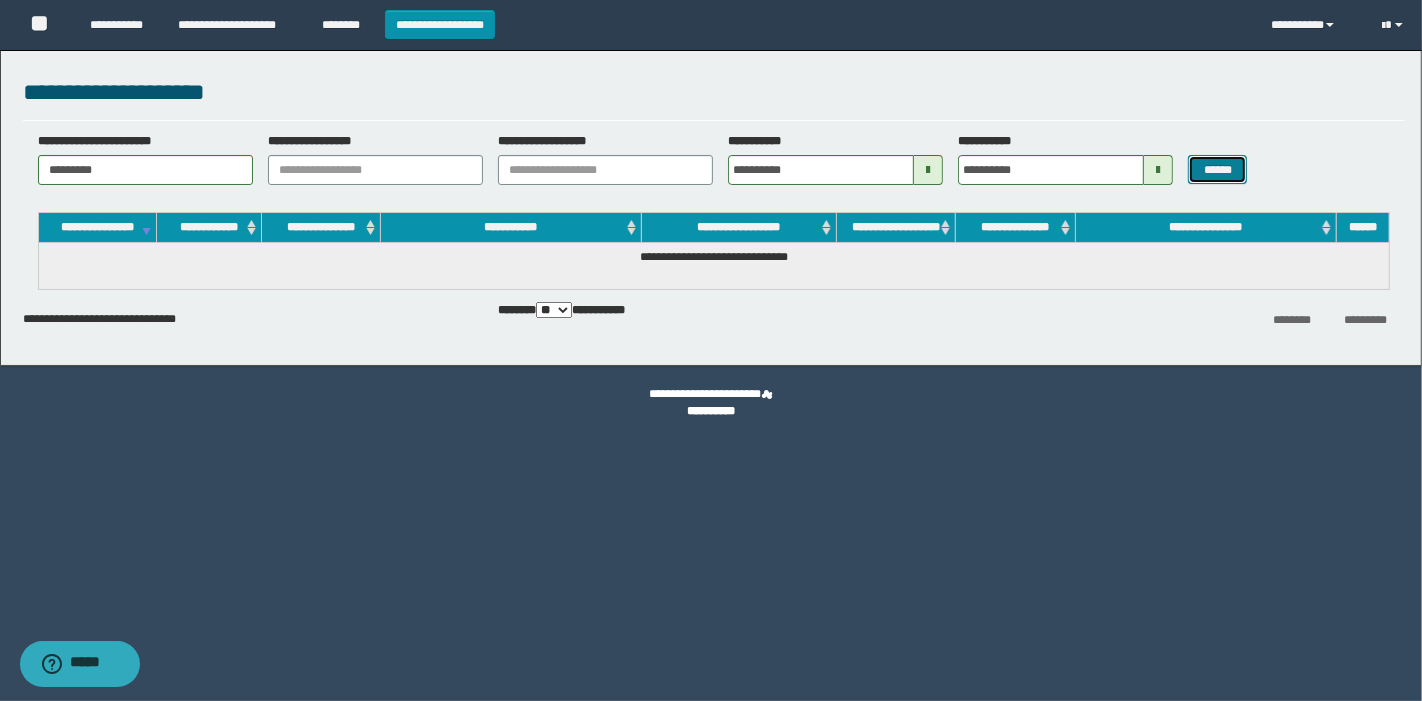 click on "******" at bounding box center [1217, 169] 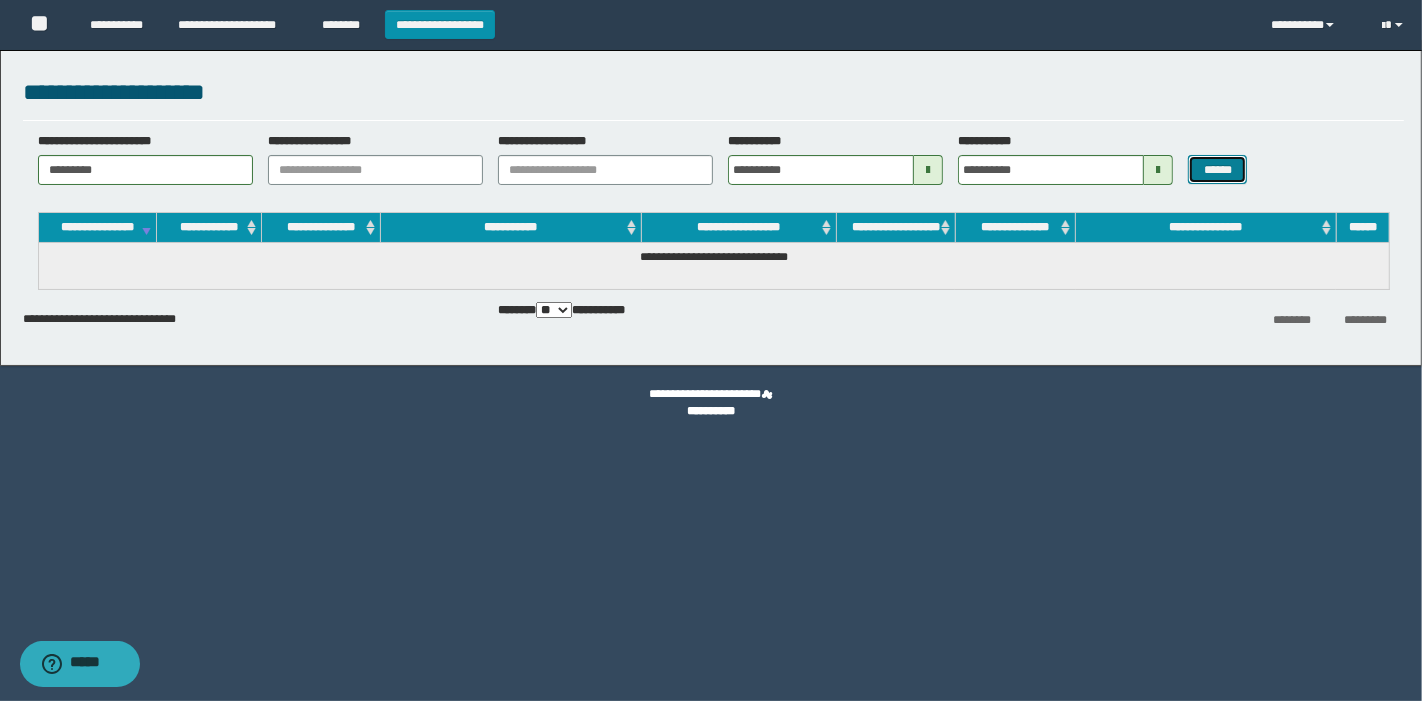 click on "******" at bounding box center (1217, 169) 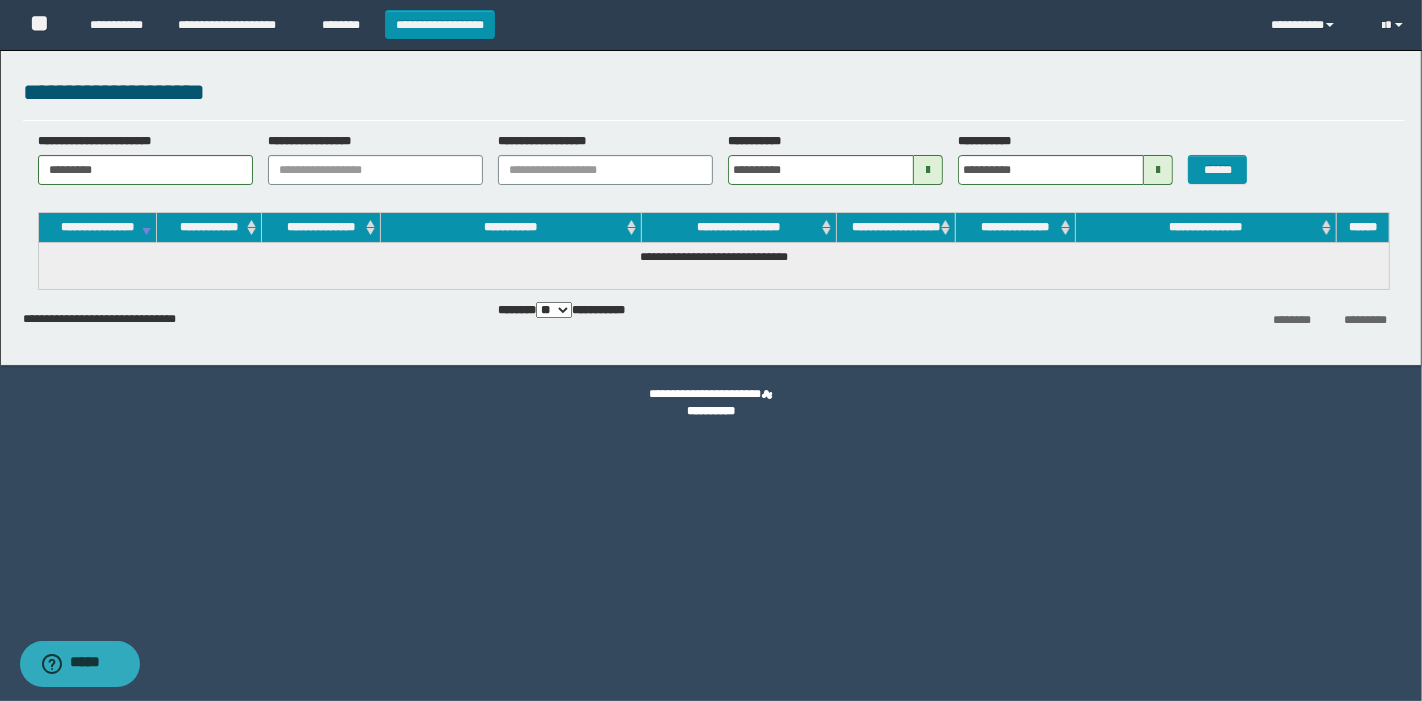 click on "**********" at bounding box center [368, 159] 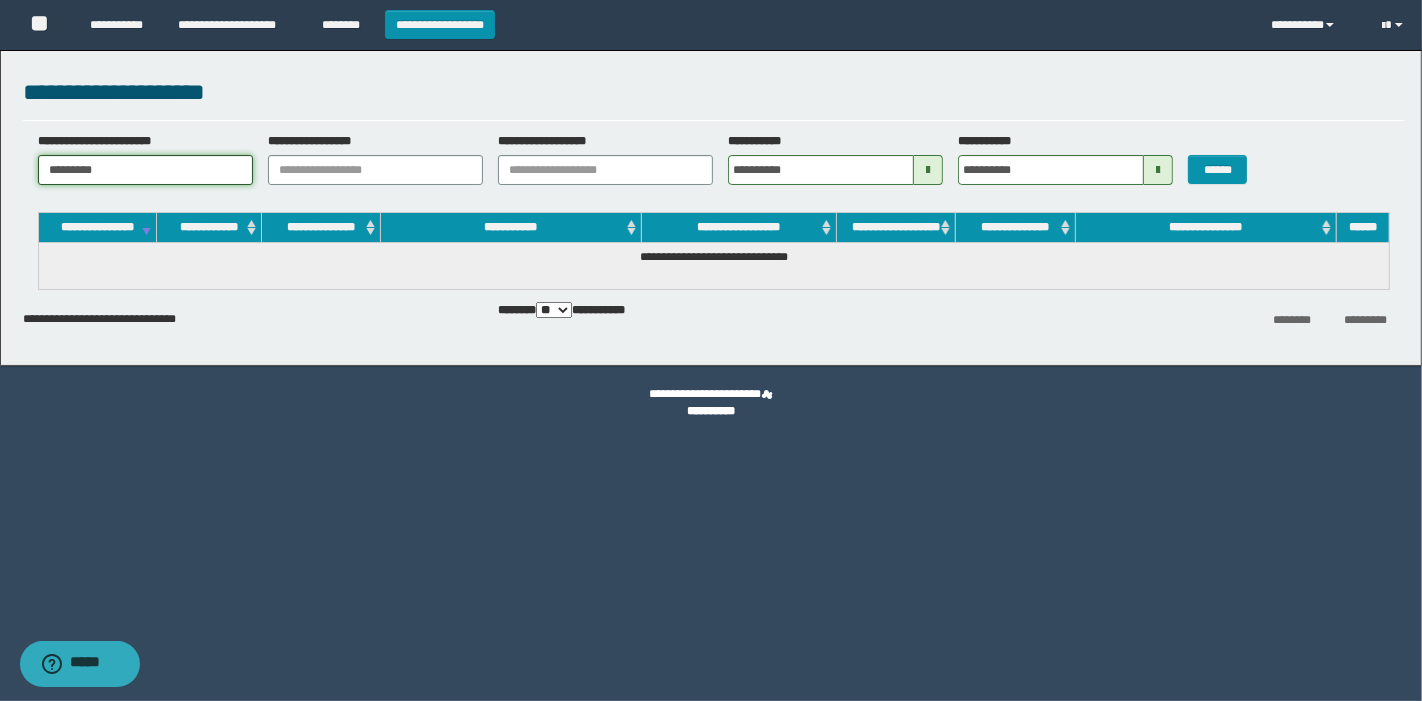click on "*********" at bounding box center (145, 170) 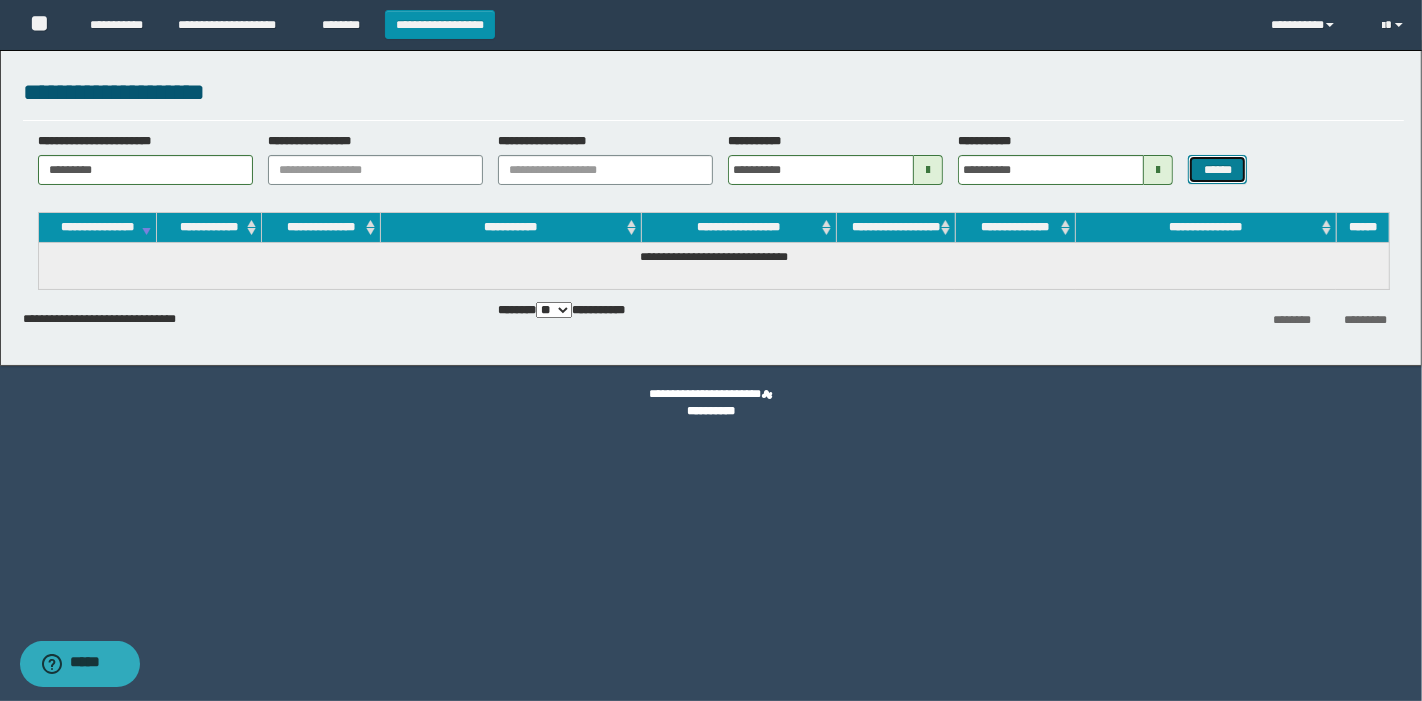 click on "******" at bounding box center [1217, 169] 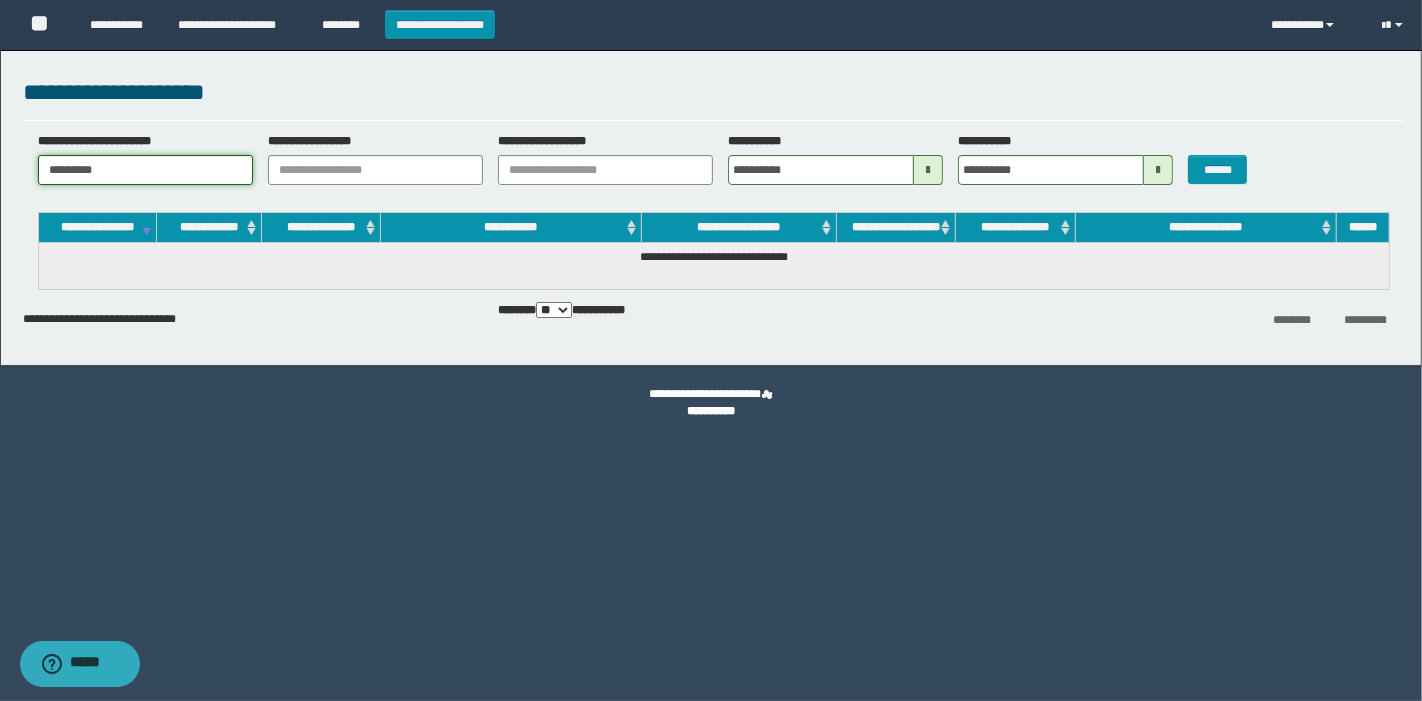 drag, startPoint x: 140, startPoint y: 168, endPoint x: 0, endPoint y: 169, distance: 140.00357 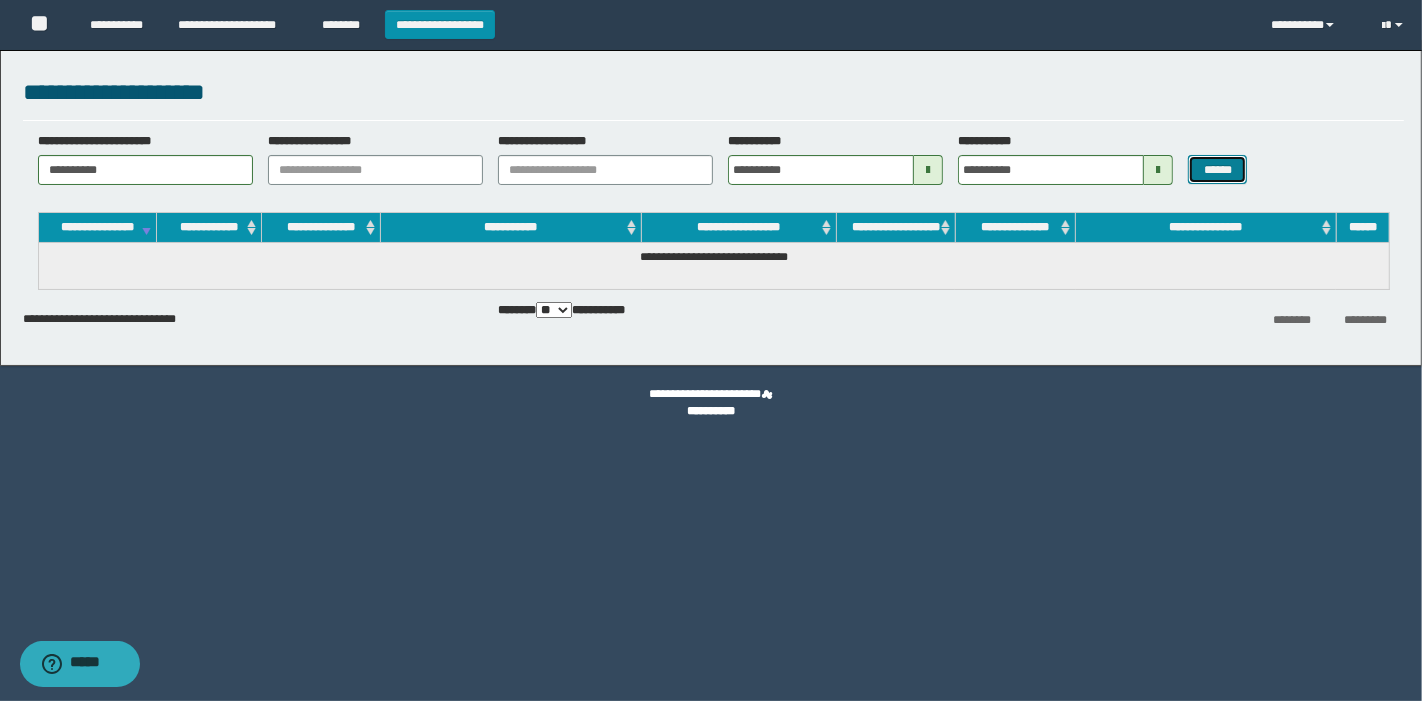 click on "******" at bounding box center (1217, 169) 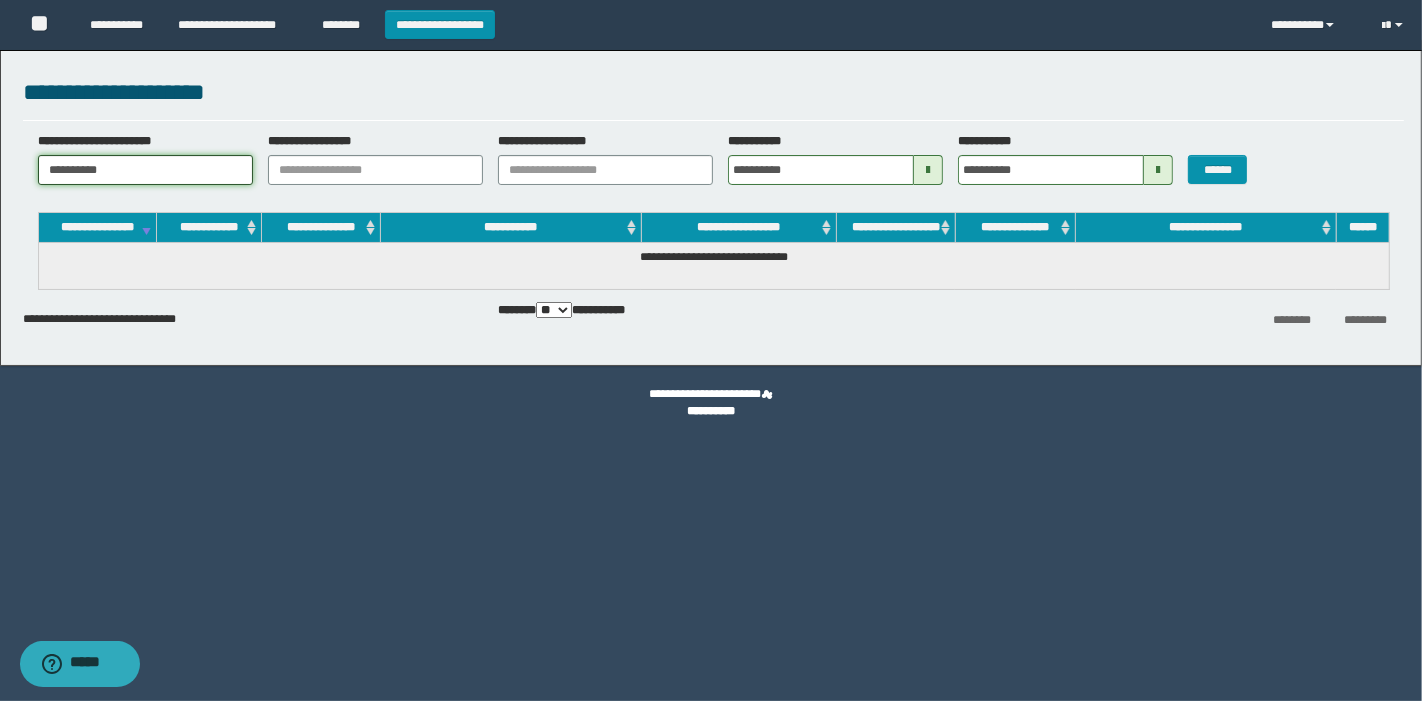 click on "**********" at bounding box center [145, 170] 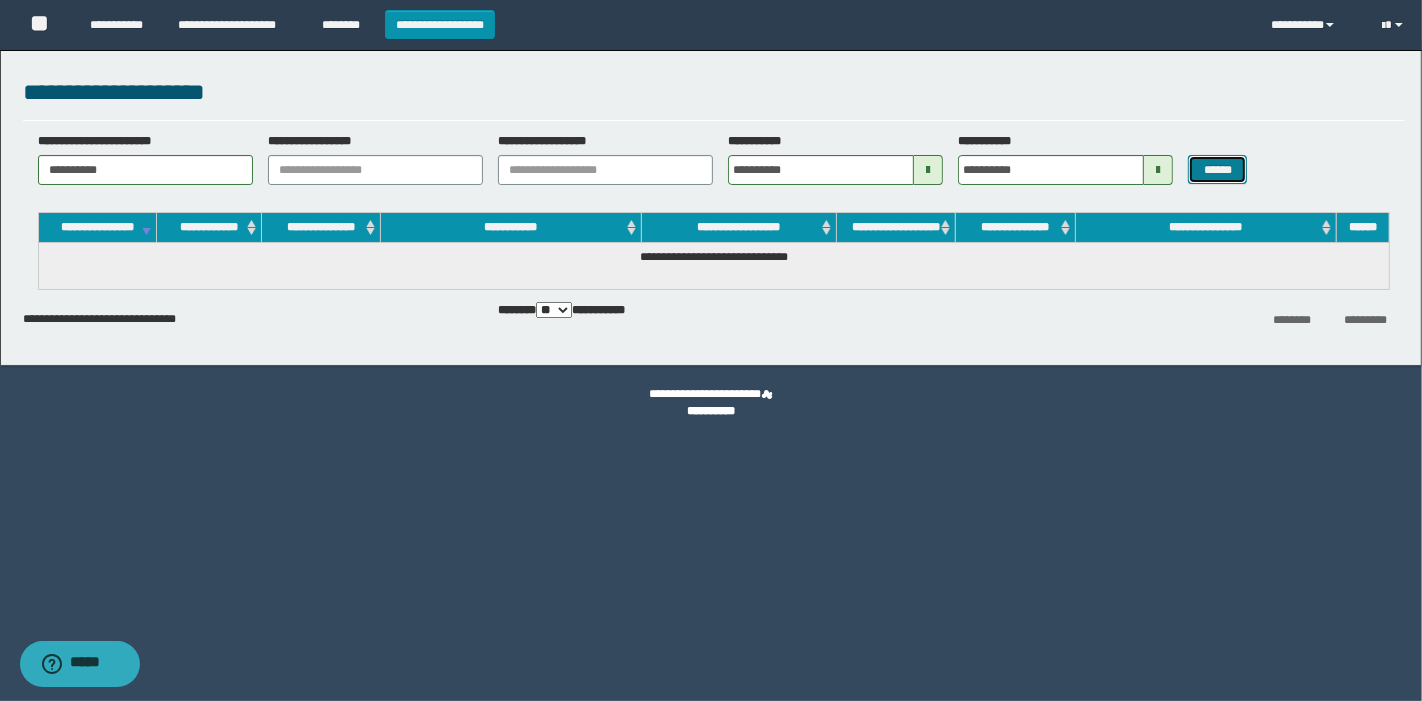 click on "******" at bounding box center [1217, 169] 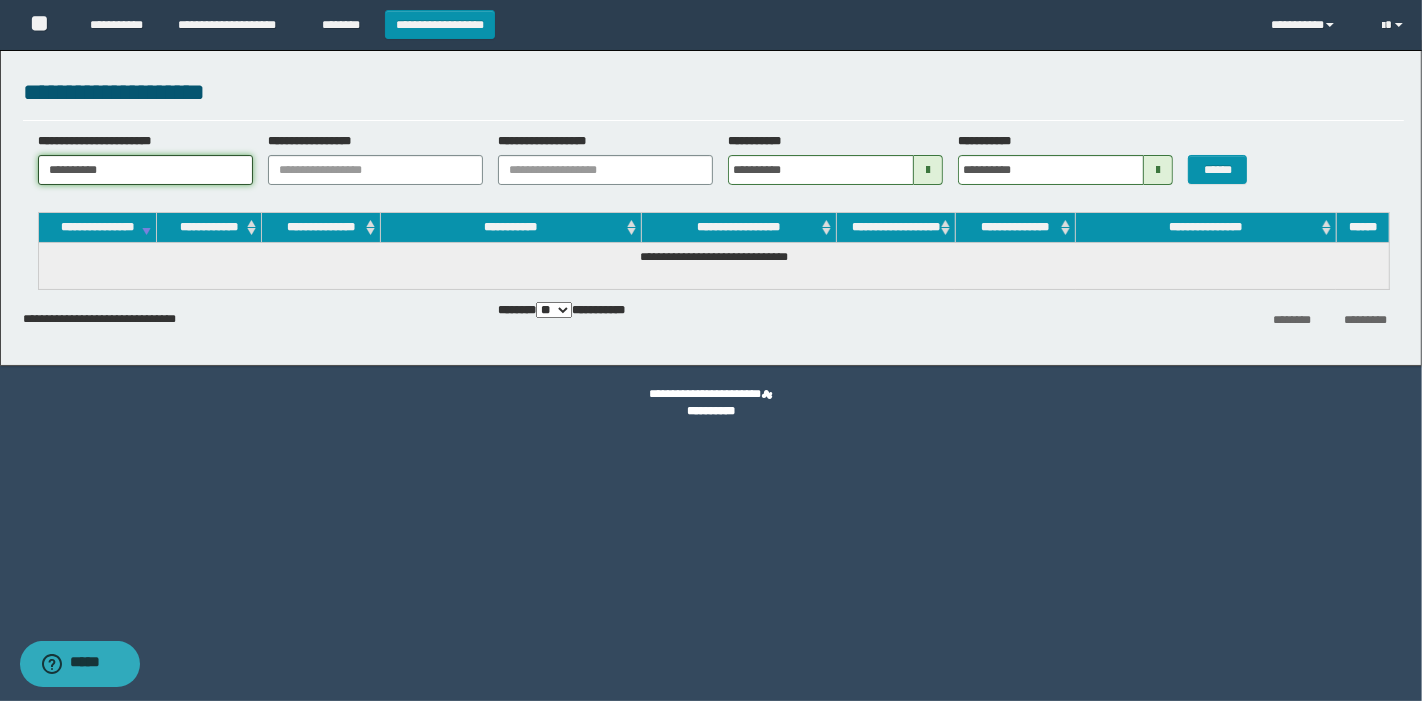 drag, startPoint x: 142, startPoint y: 162, endPoint x: 0, endPoint y: 155, distance: 142.17242 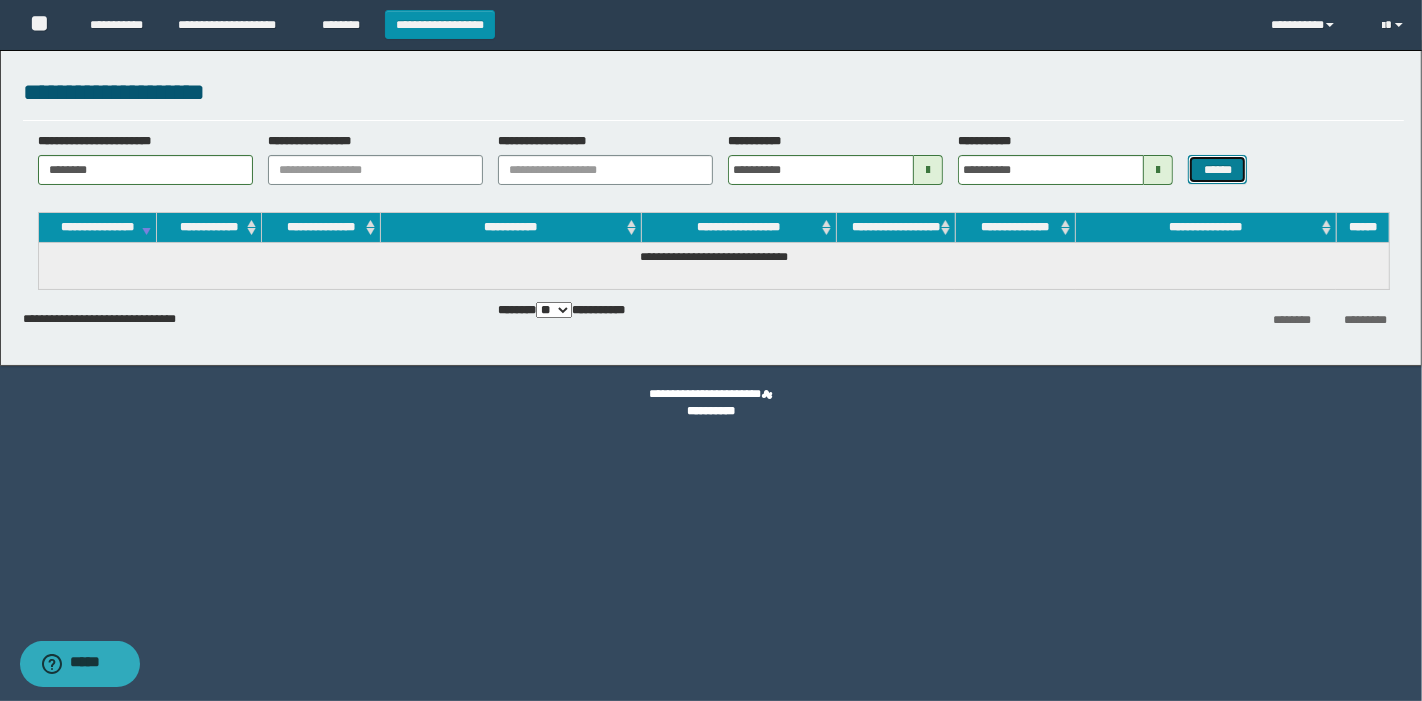 click on "******" at bounding box center [1217, 169] 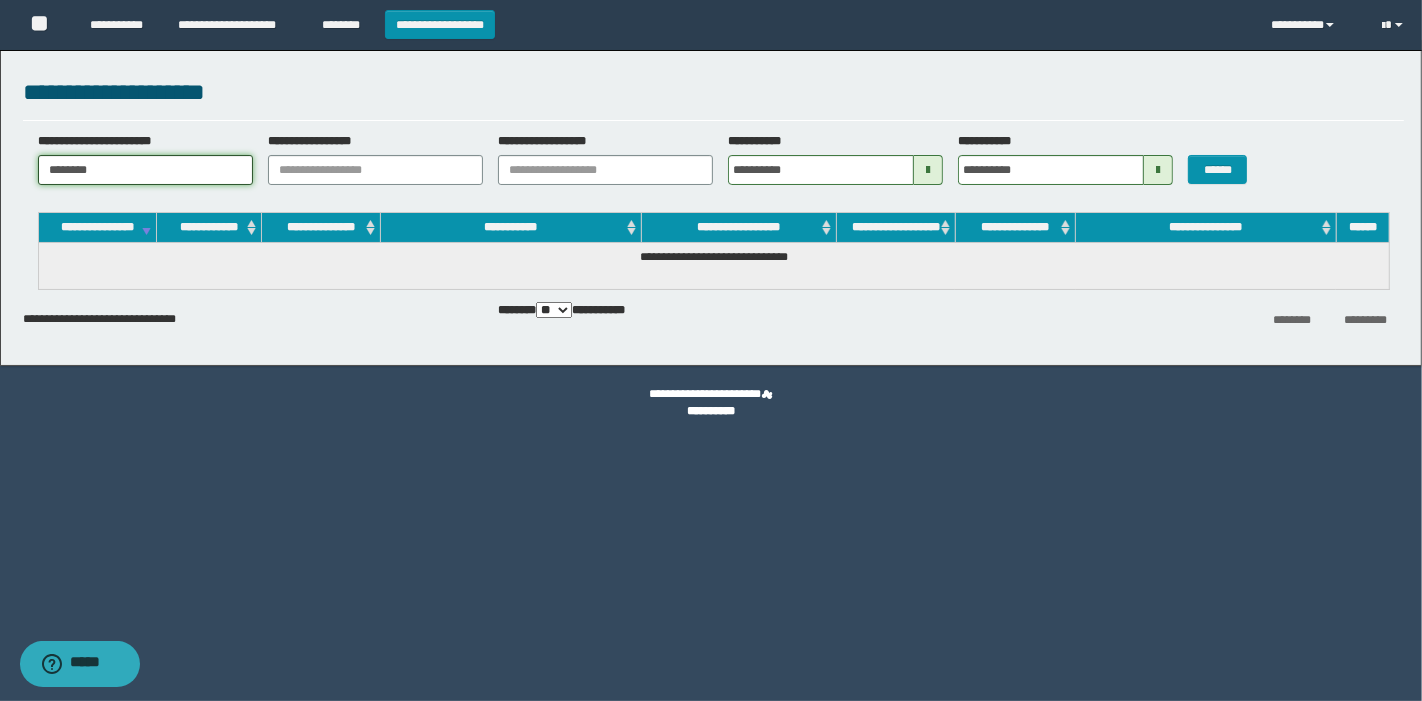drag, startPoint x: 174, startPoint y: 168, endPoint x: 0, endPoint y: 158, distance: 174.28712 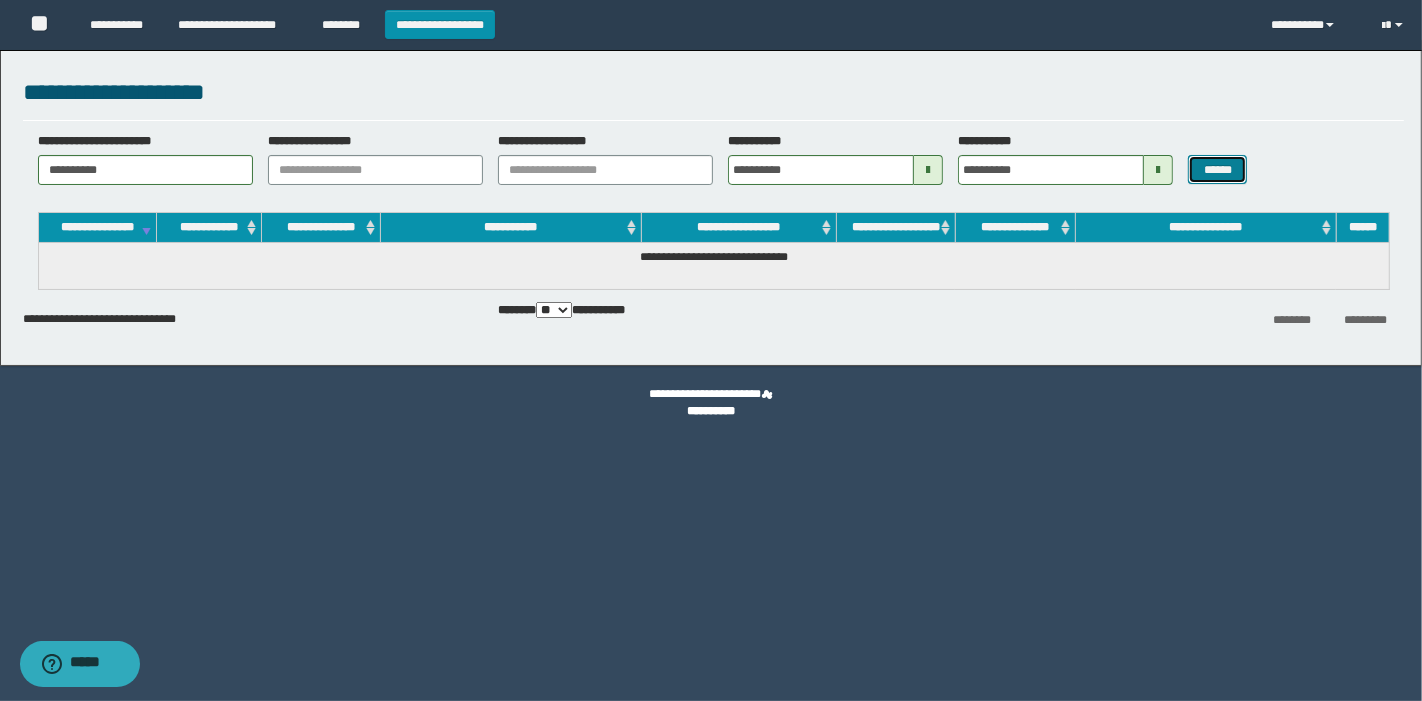 click on "******" at bounding box center (1217, 169) 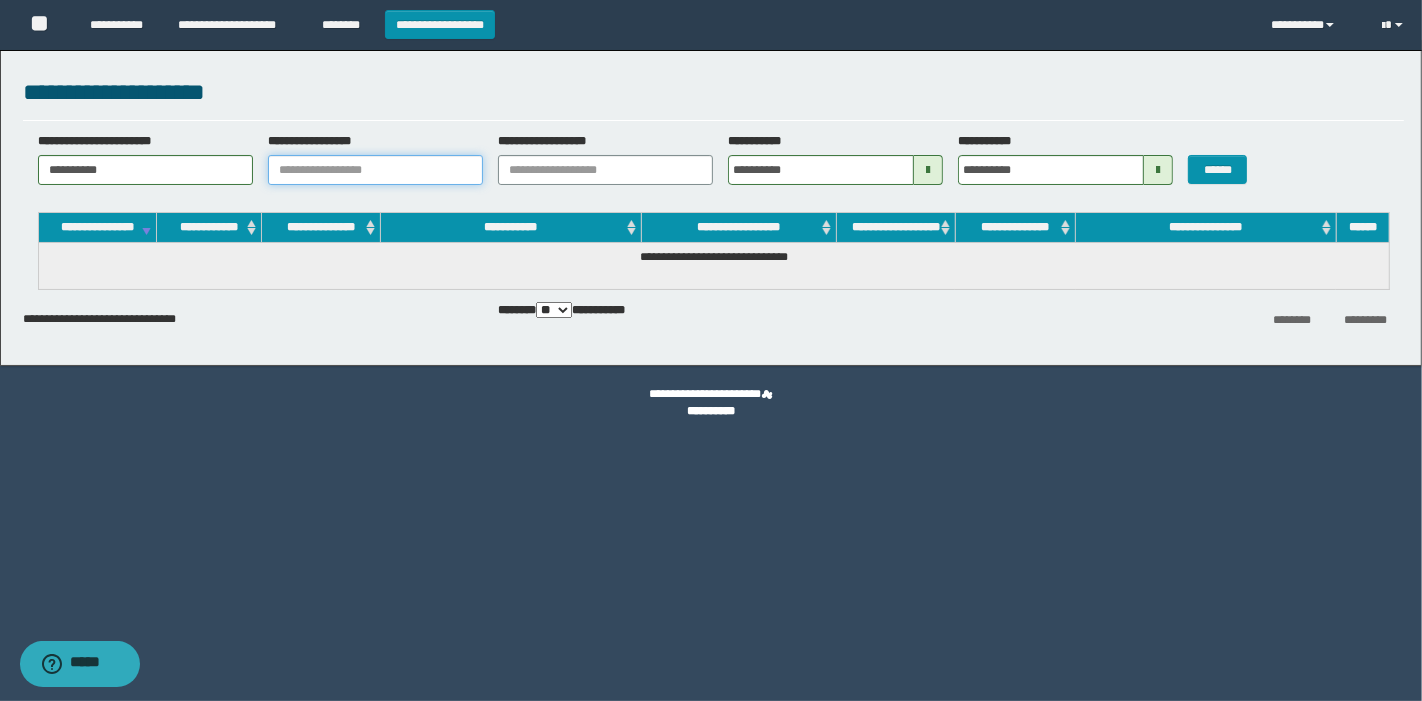 click on "**********" at bounding box center [375, 170] 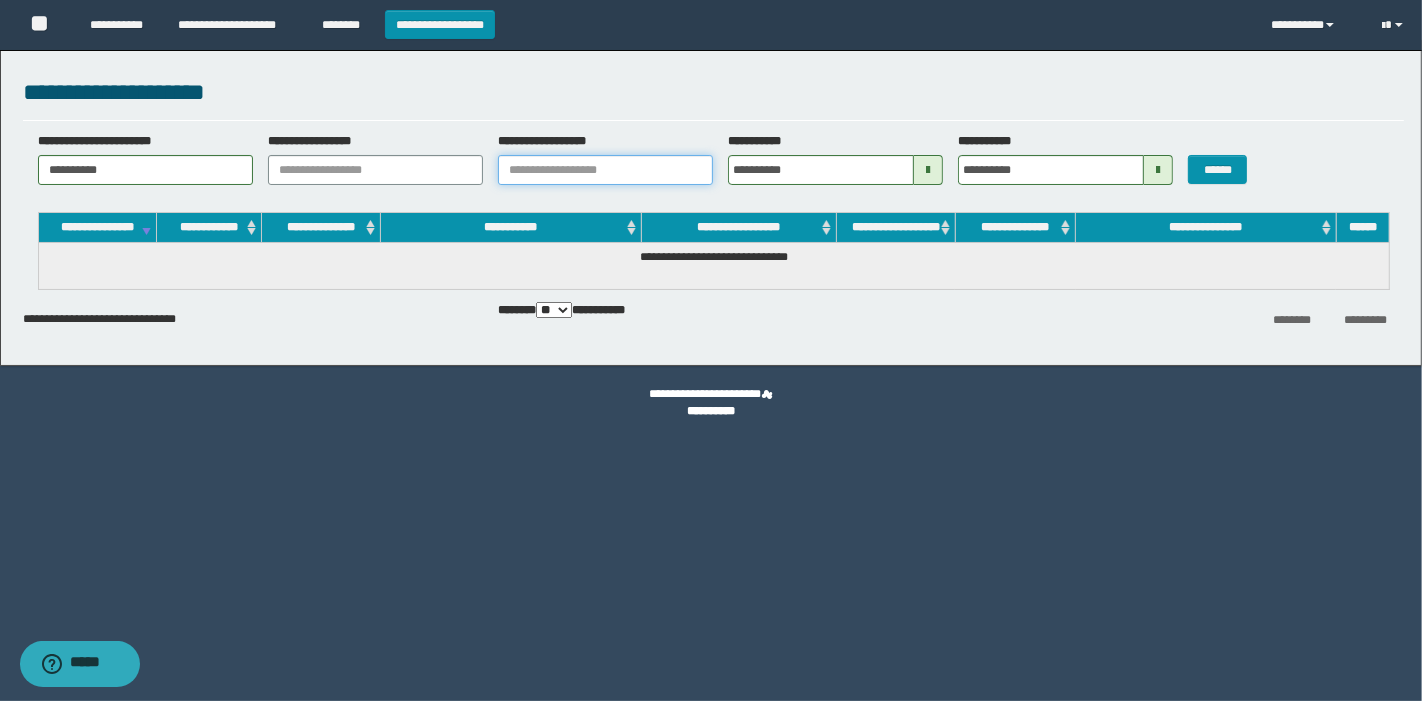 click on "**********" at bounding box center (605, 170) 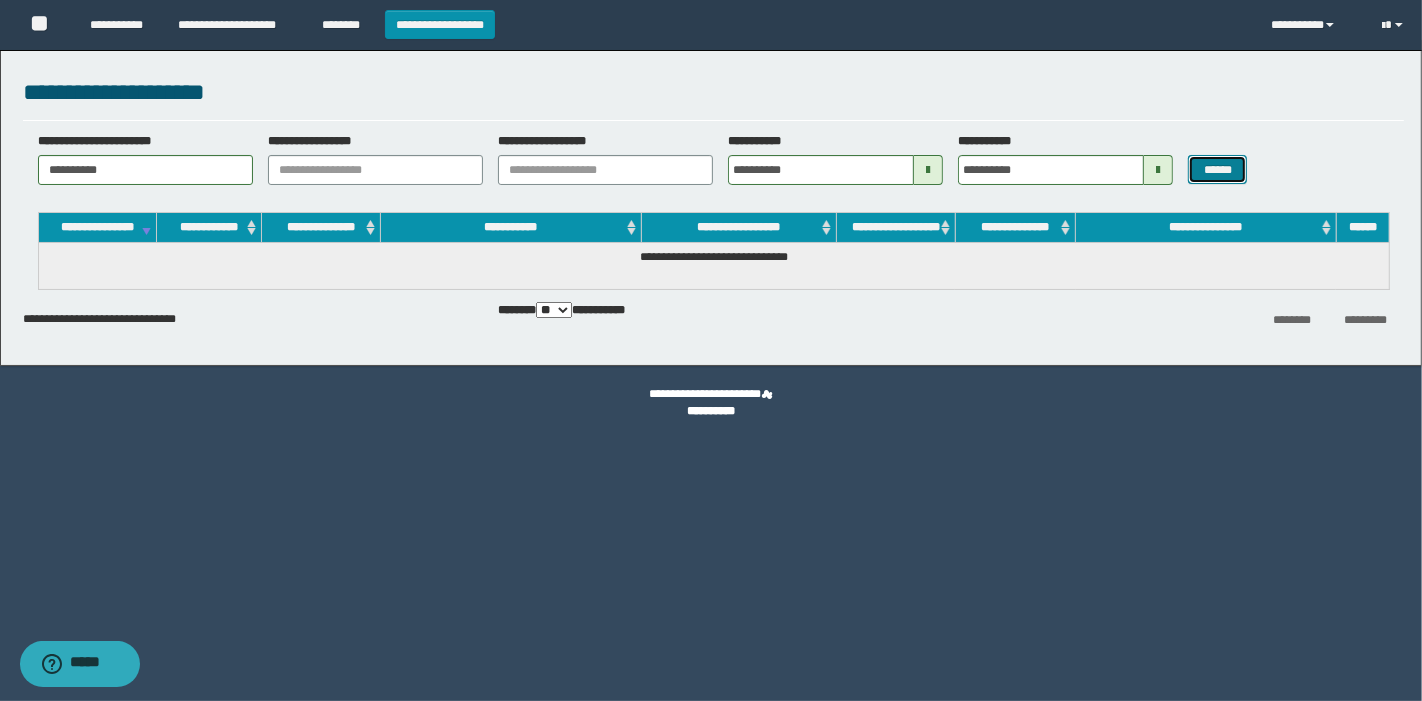click on "******" at bounding box center [1217, 169] 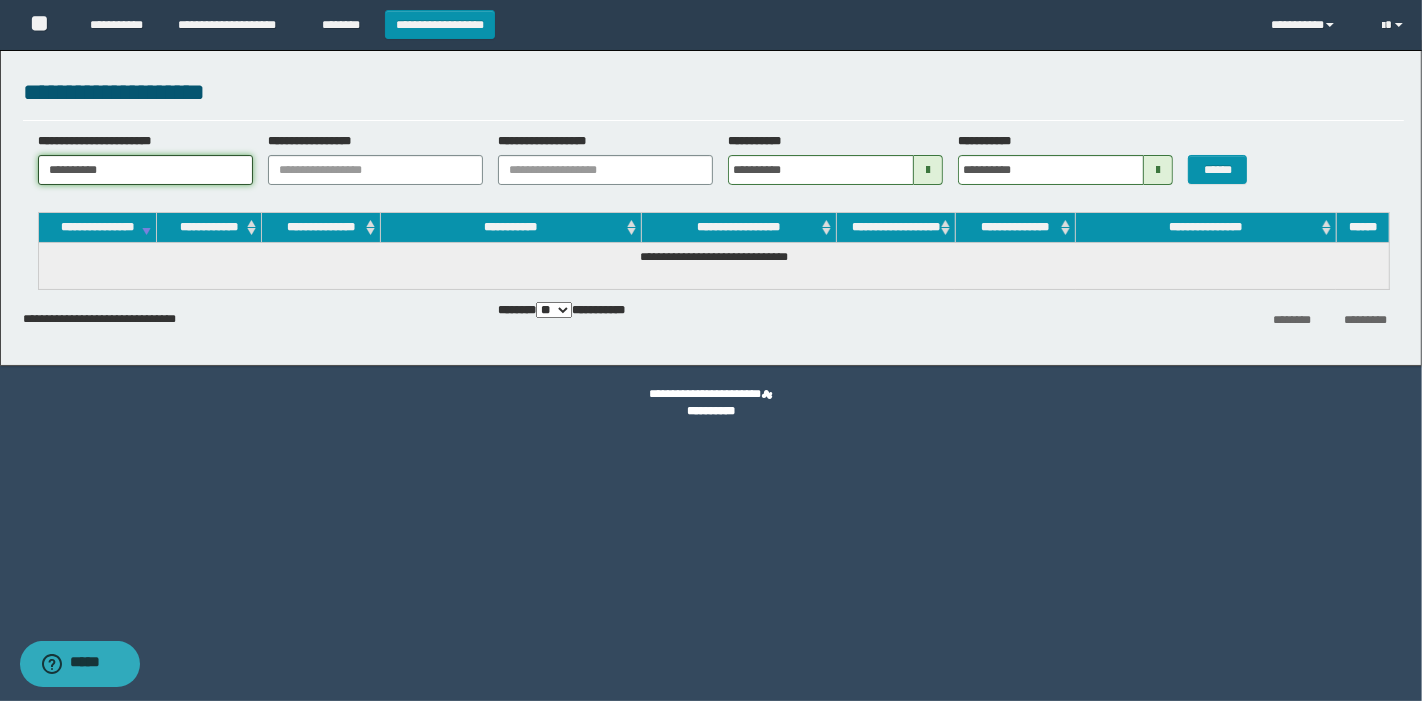 click on "**********" at bounding box center (711, 203) 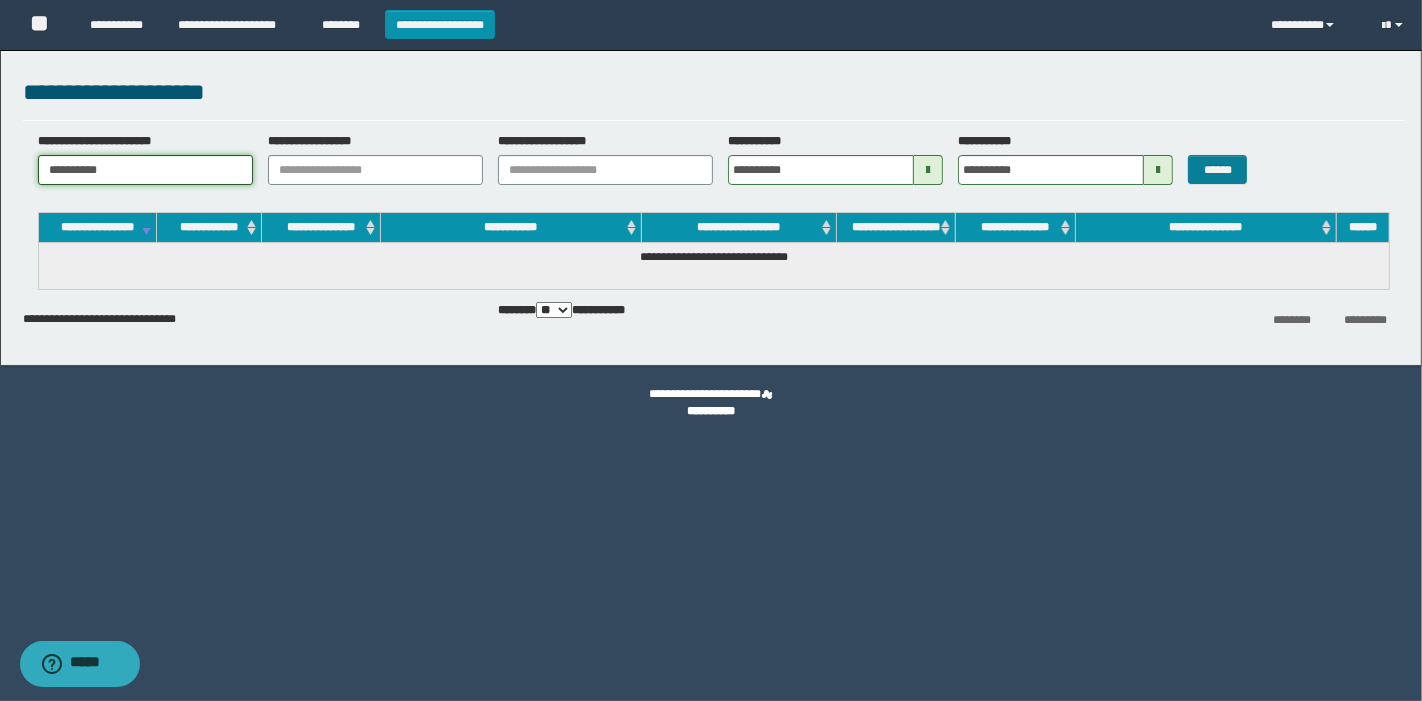 type on "**********" 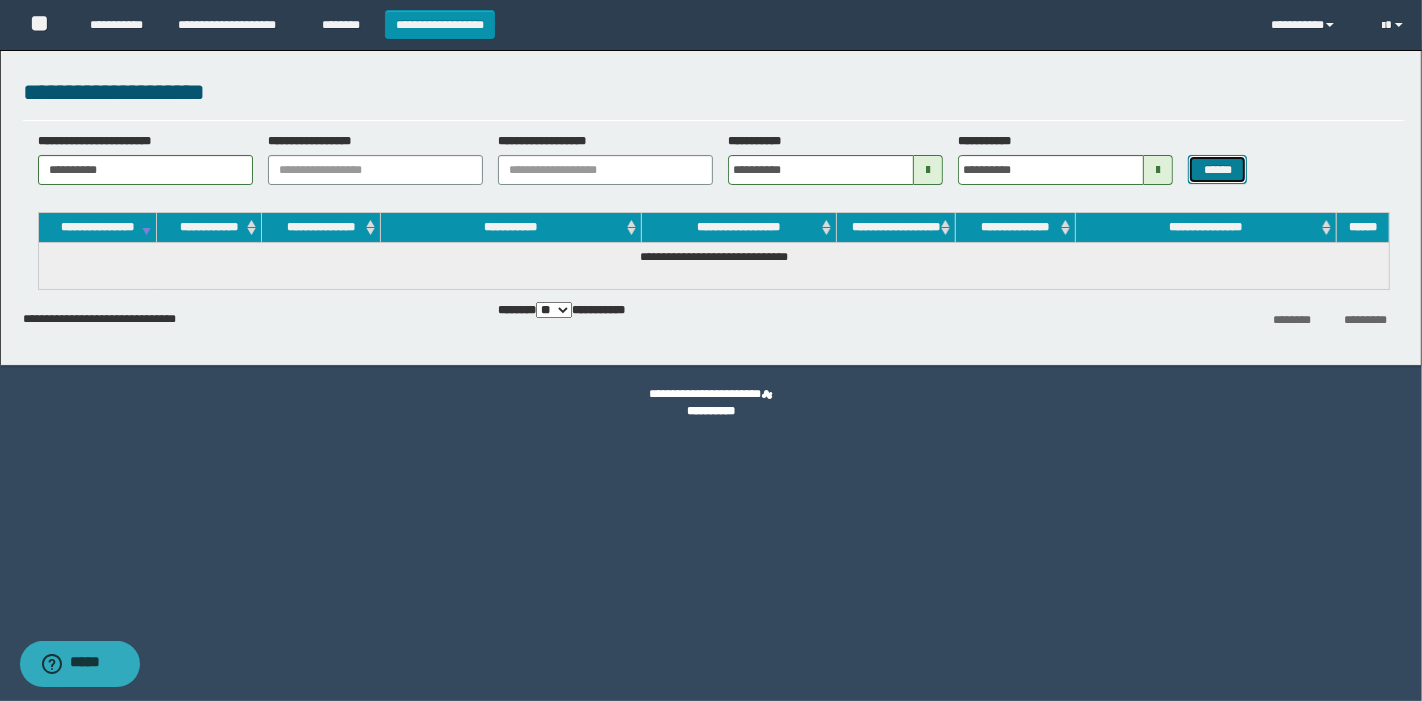 click on "******" at bounding box center (1217, 169) 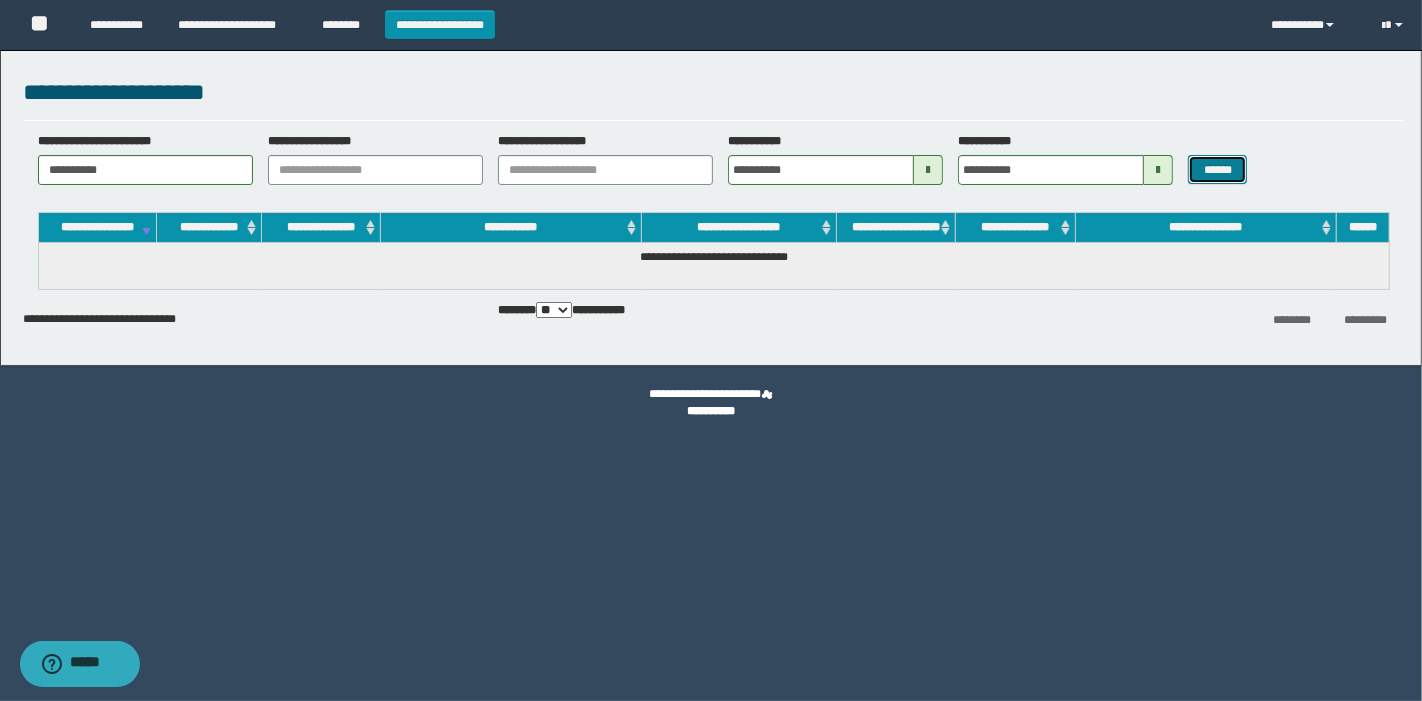 click on "******" at bounding box center [1217, 169] 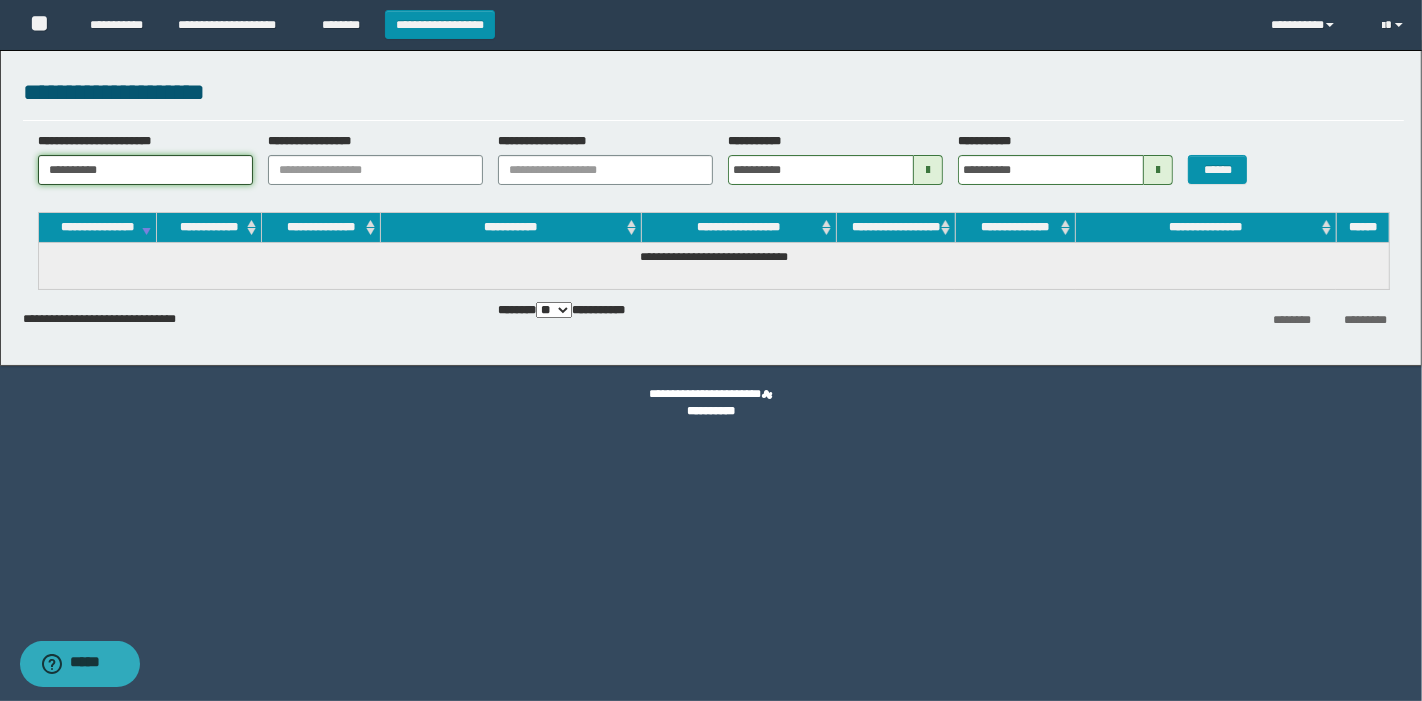 click on "**********" at bounding box center [145, 170] 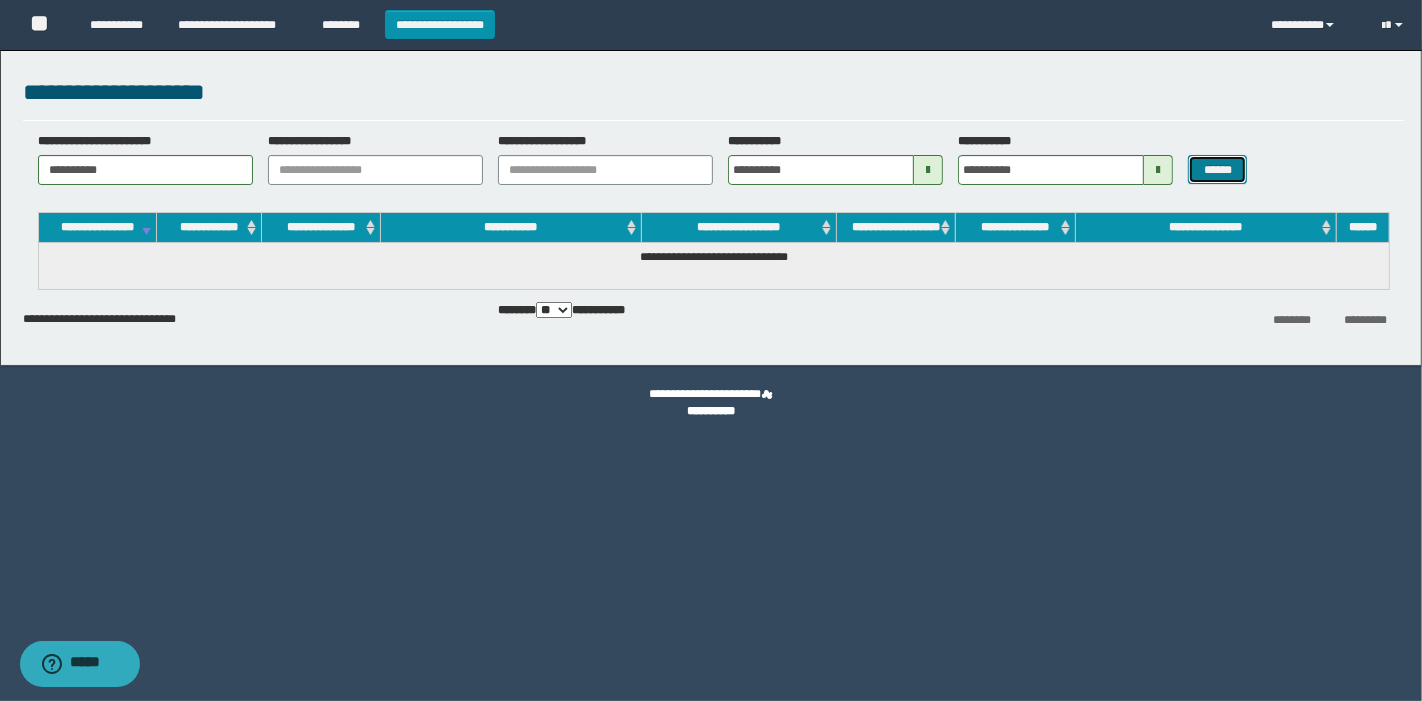 click on "******" at bounding box center [1217, 169] 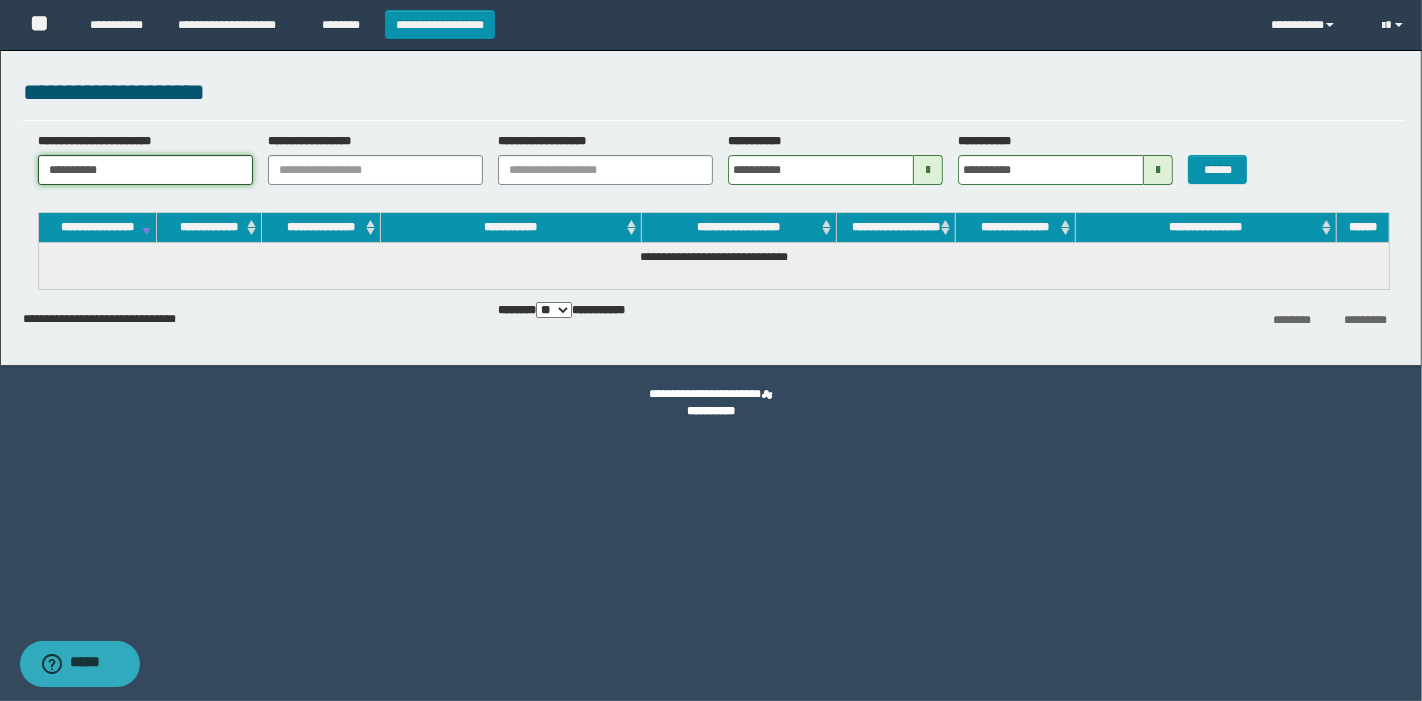 drag, startPoint x: 149, startPoint y: 164, endPoint x: 0, endPoint y: 139, distance: 151.08276 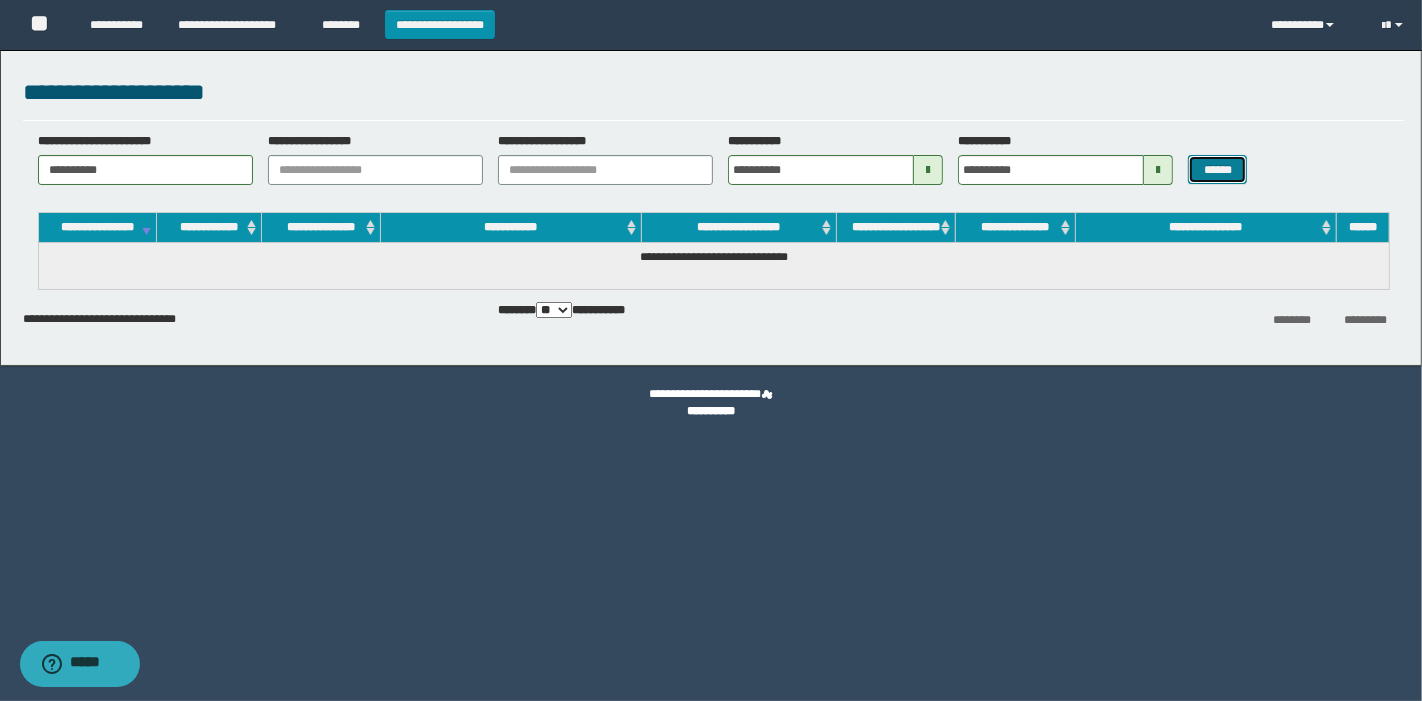 click on "******" at bounding box center [1217, 169] 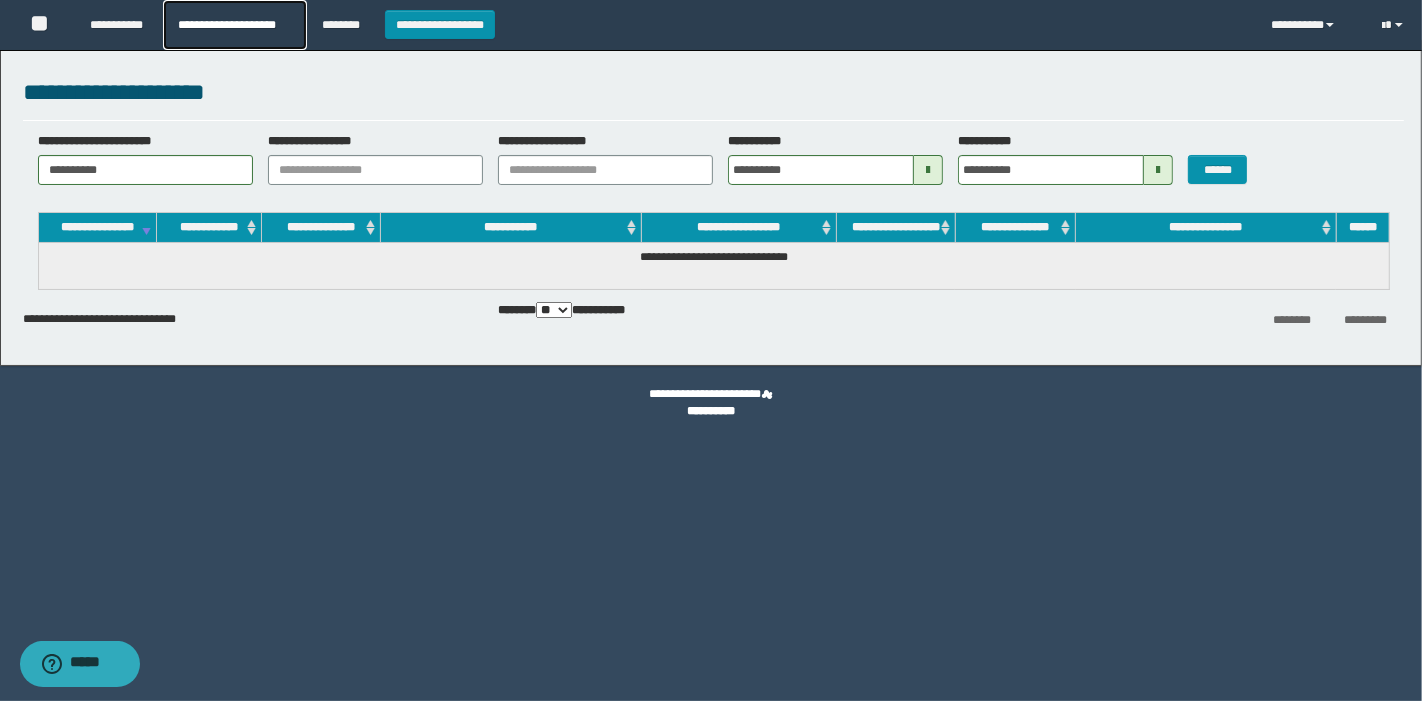 click on "**********" at bounding box center (234, 25) 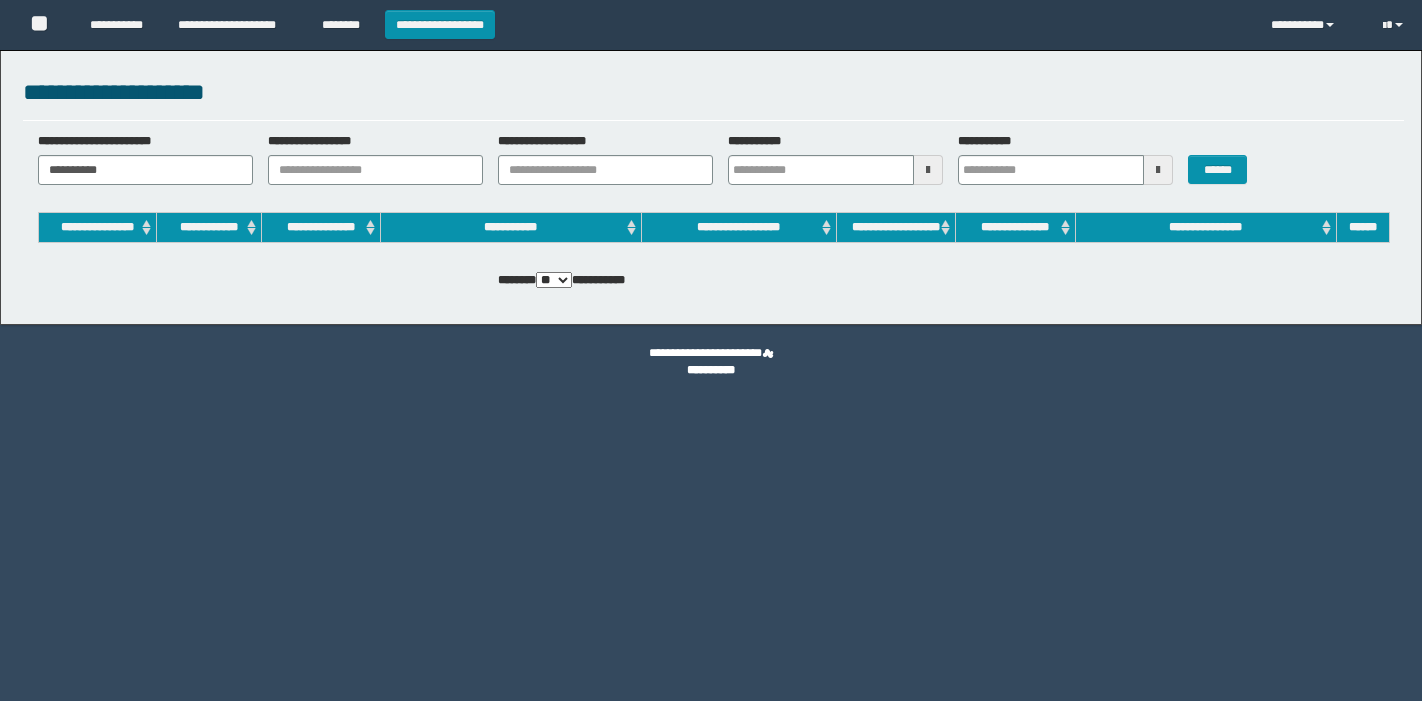 scroll, scrollTop: 0, scrollLeft: 0, axis: both 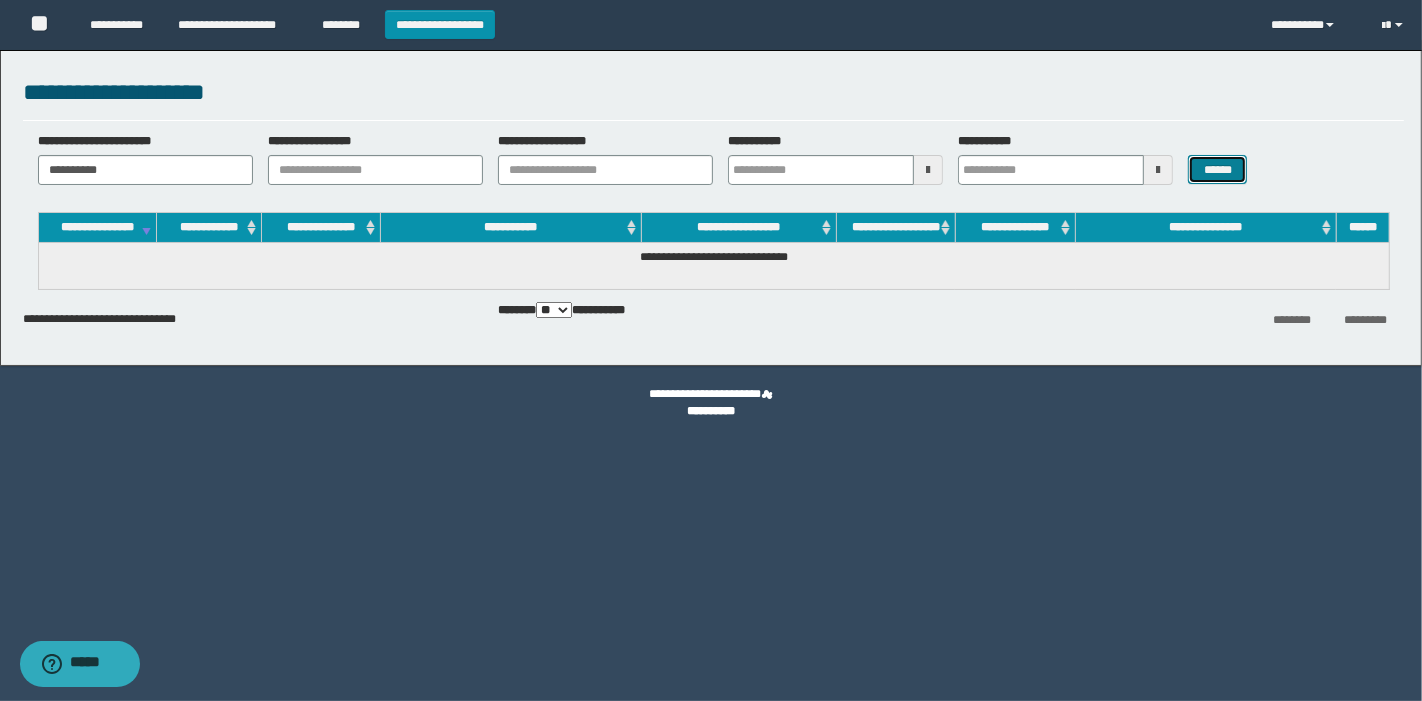 click on "******" at bounding box center [1217, 169] 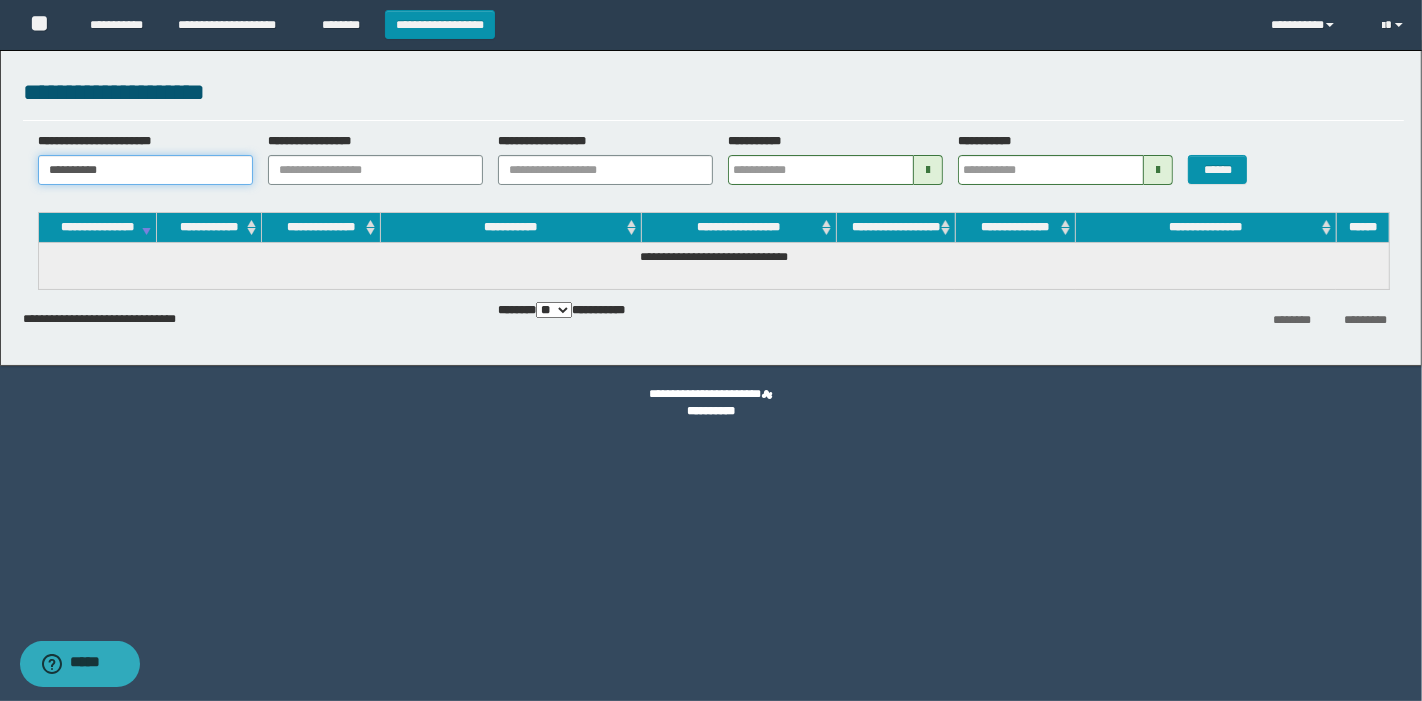 click on "**********" at bounding box center (711, 203) 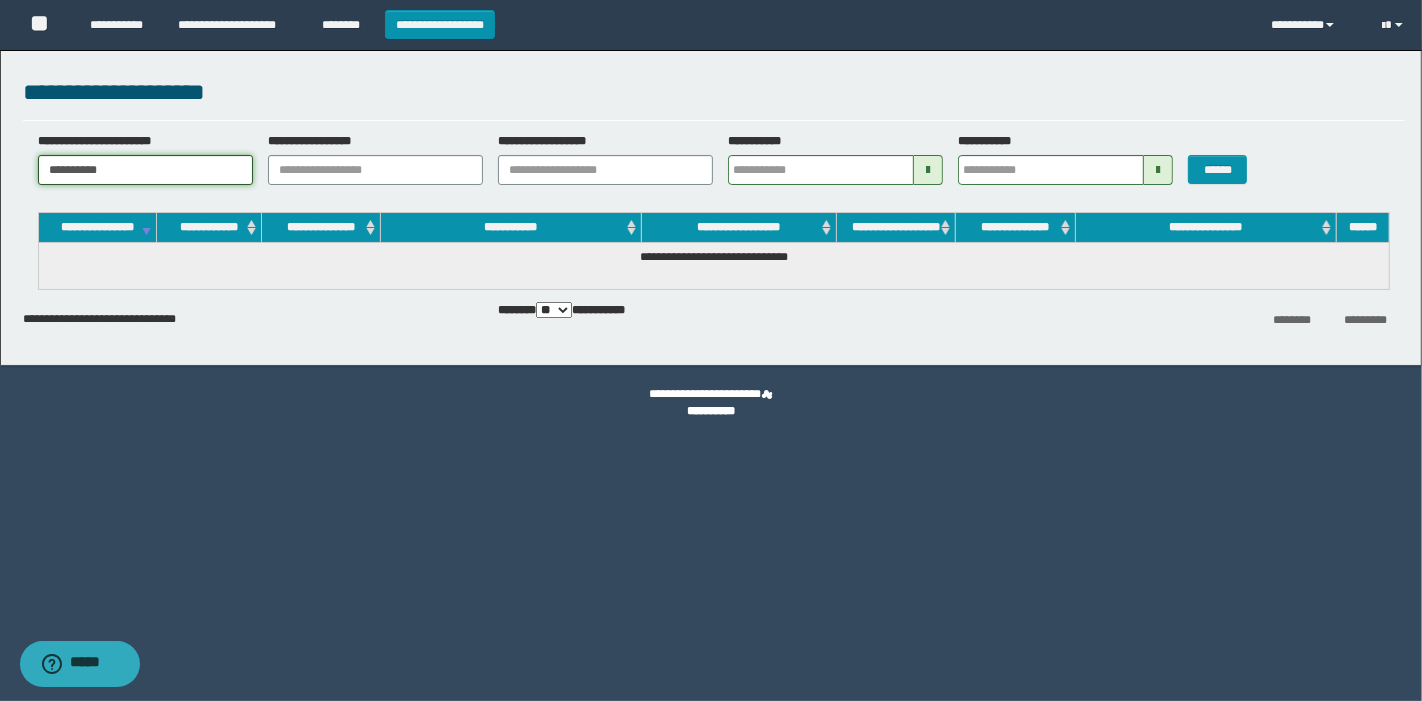 paste 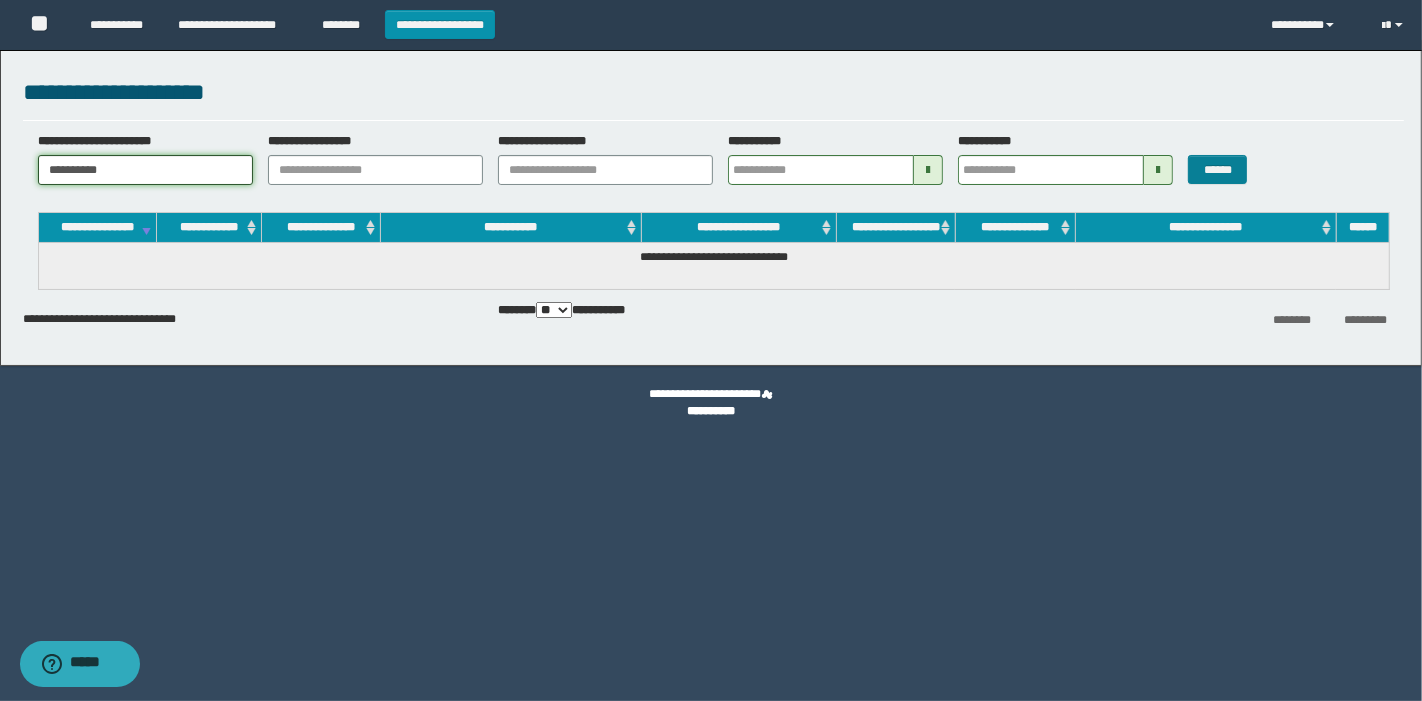 type on "**********" 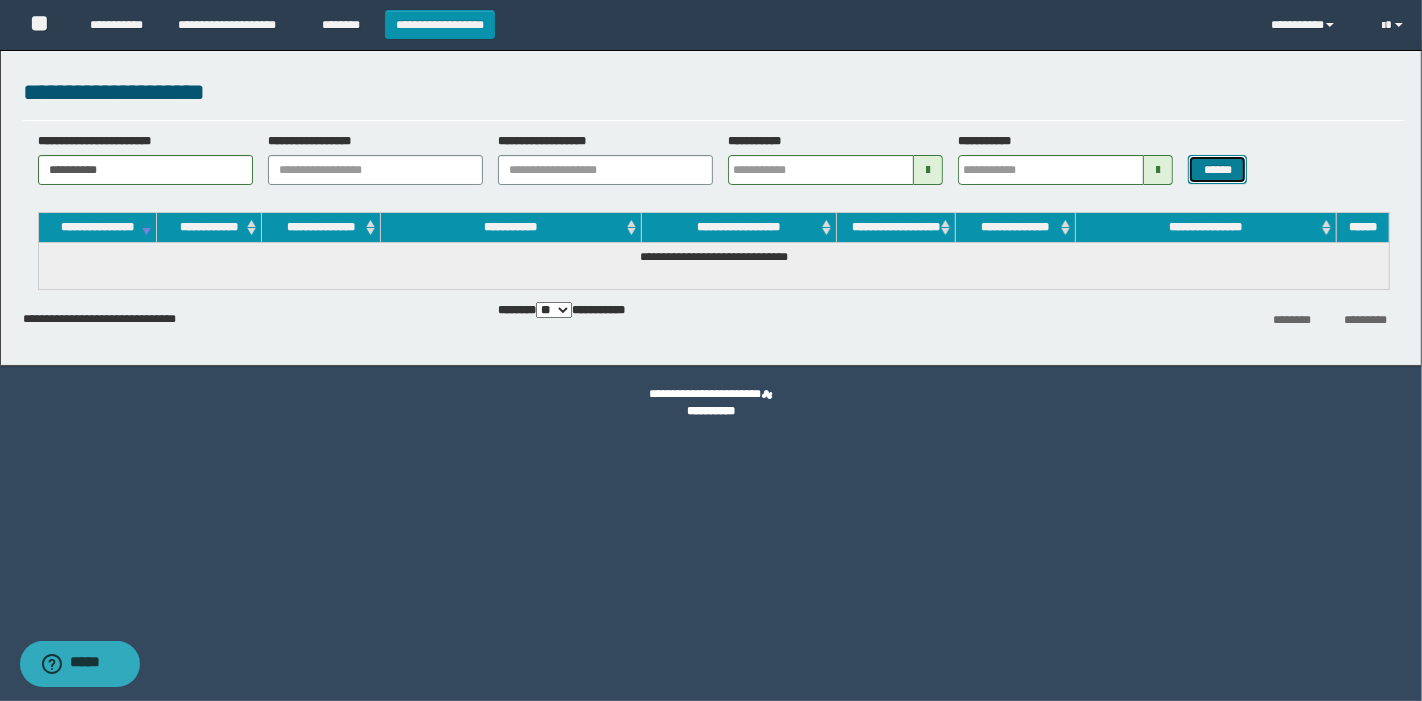 click on "******" at bounding box center (1217, 169) 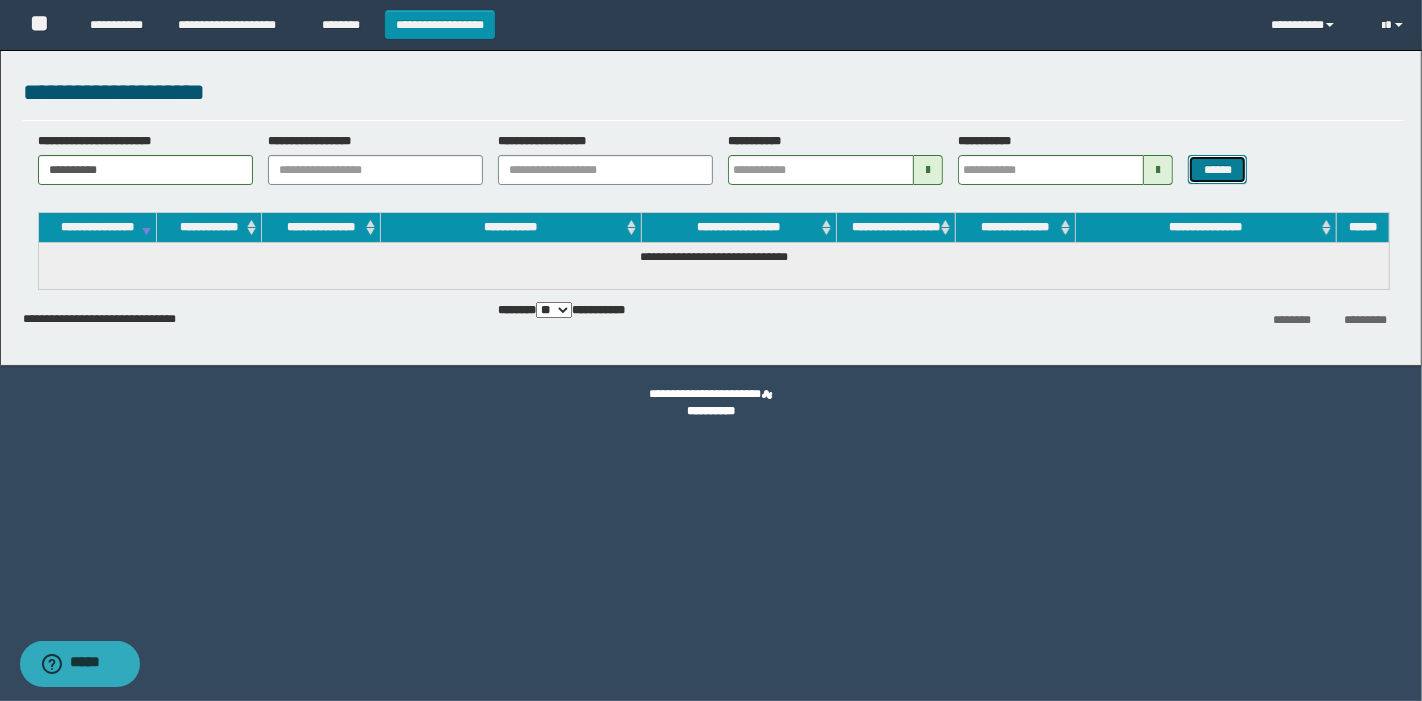 click on "******" at bounding box center [1217, 169] 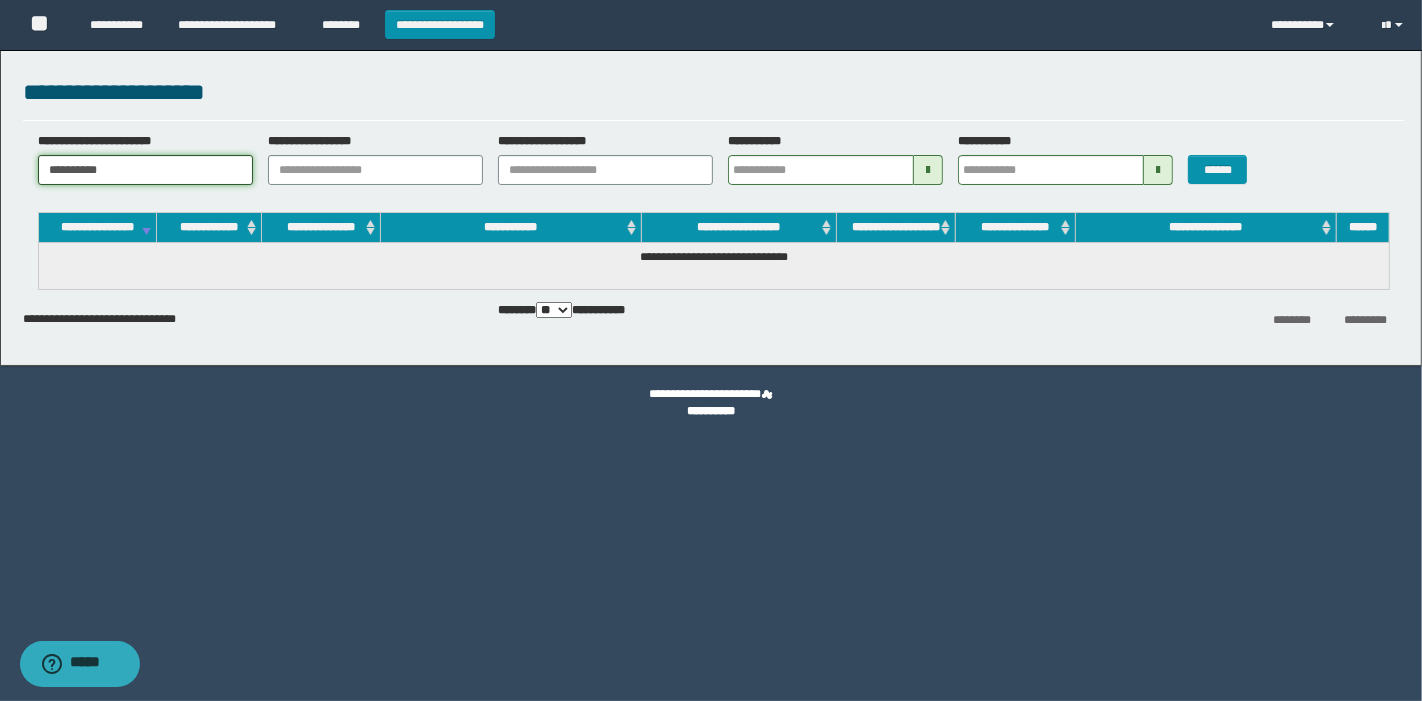 drag, startPoint x: 166, startPoint y: 175, endPoint x: 0, endPoint y: 187, distance: 166.43317 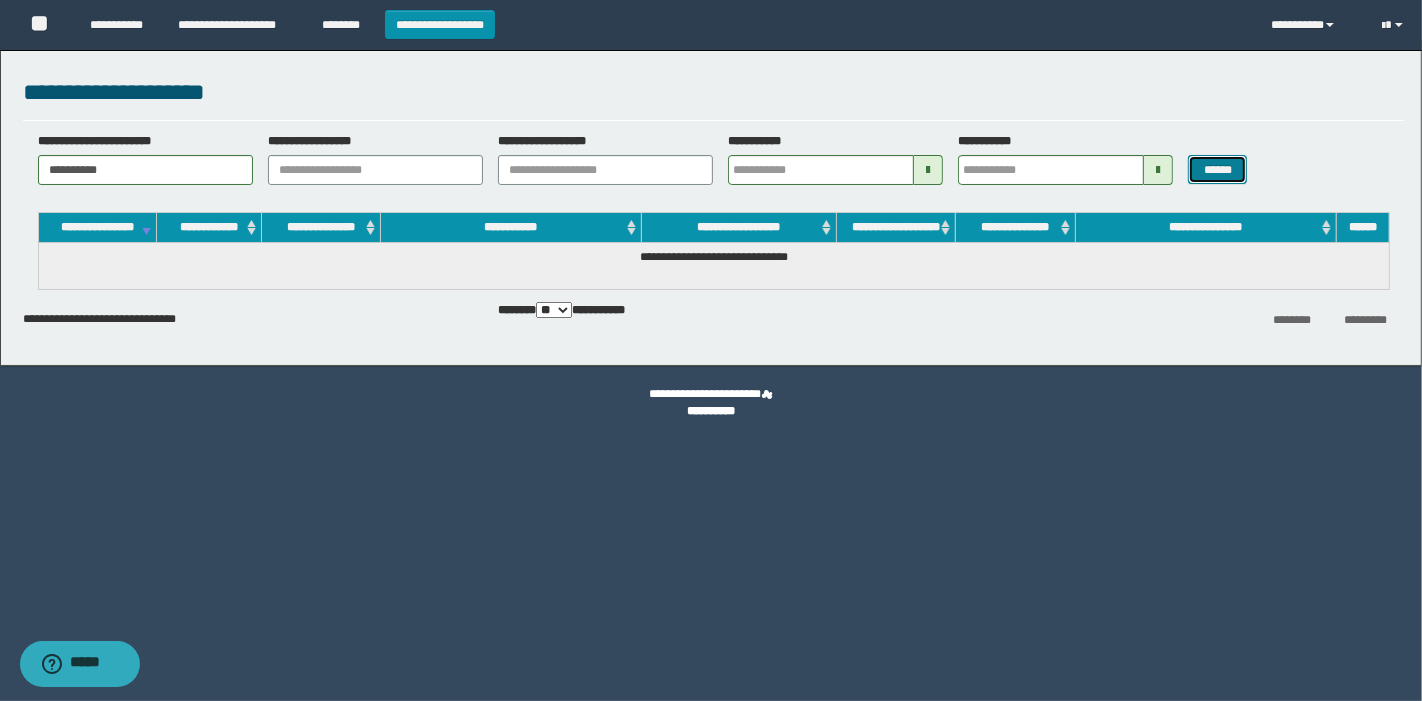 click on "******" at bounding box center [1217, 169] 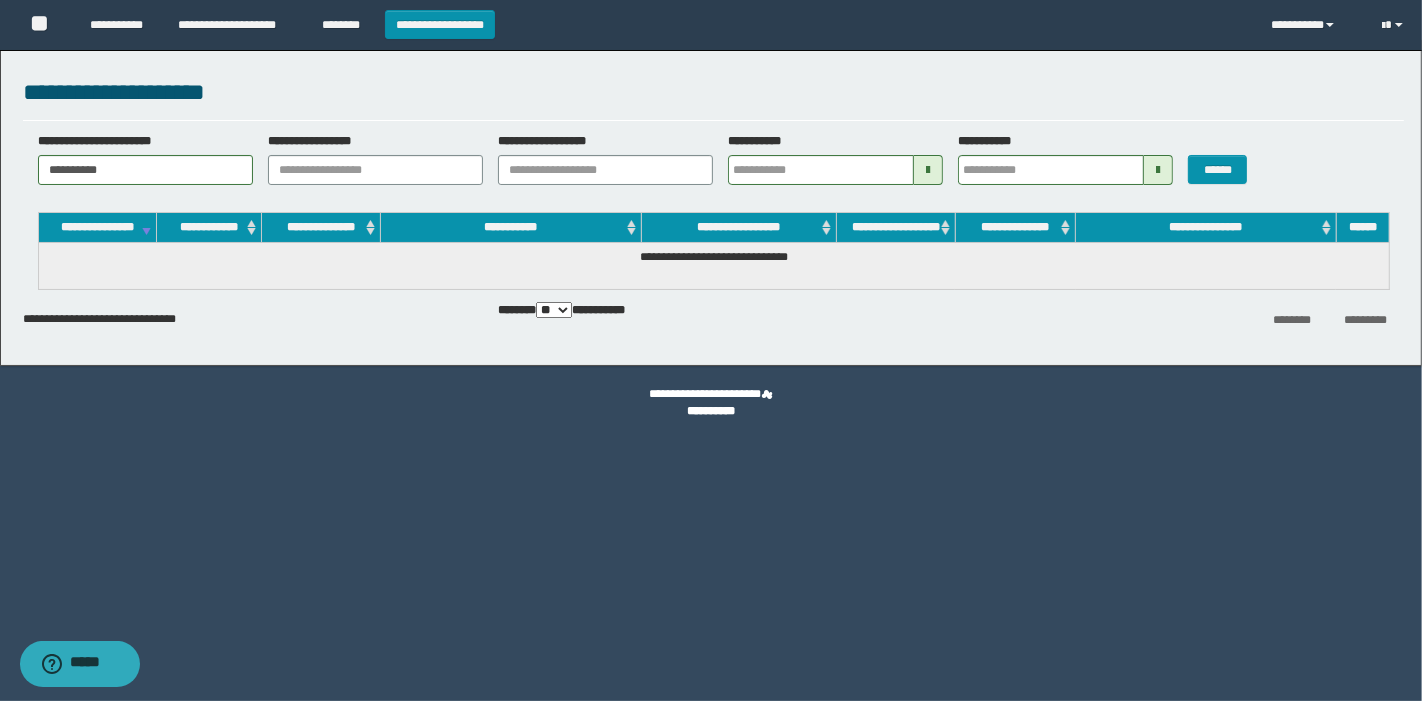 click on "**" at bounding box center [45, 25] 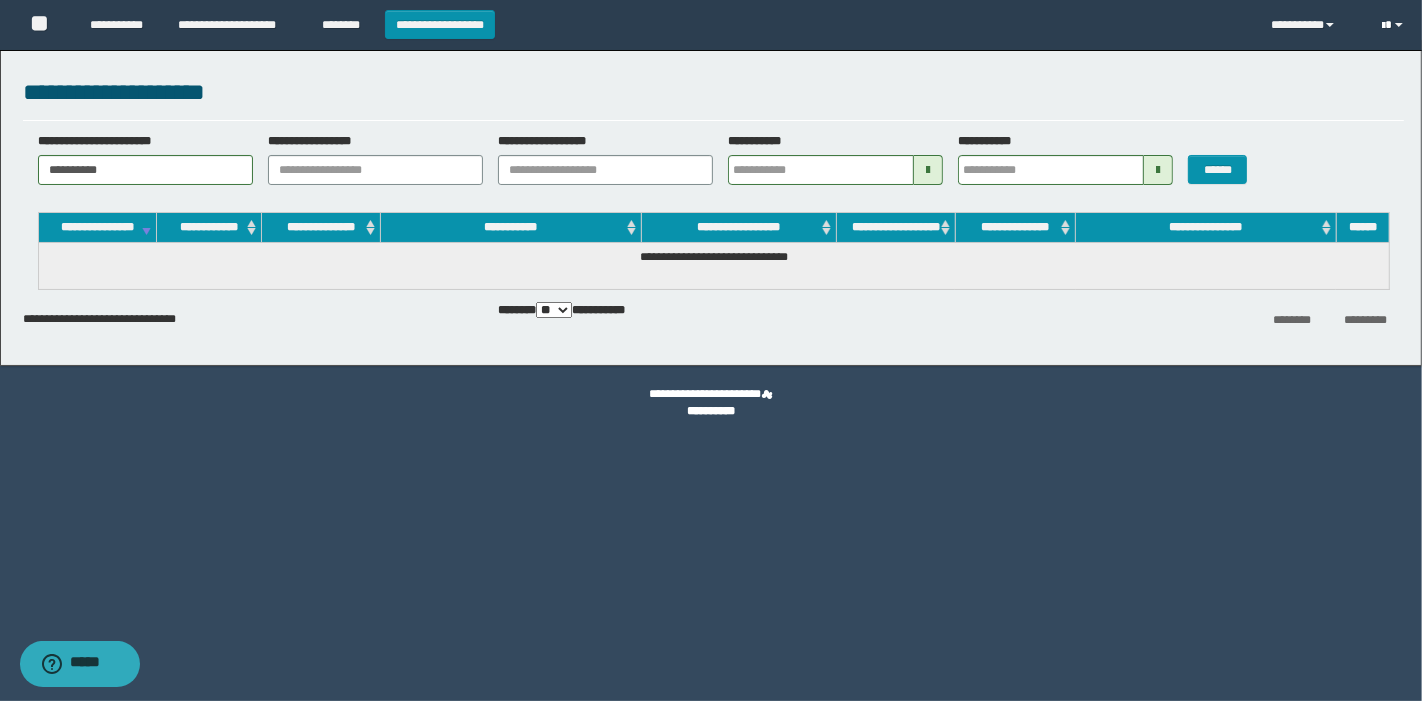 click at bounding box center (1395, 25) 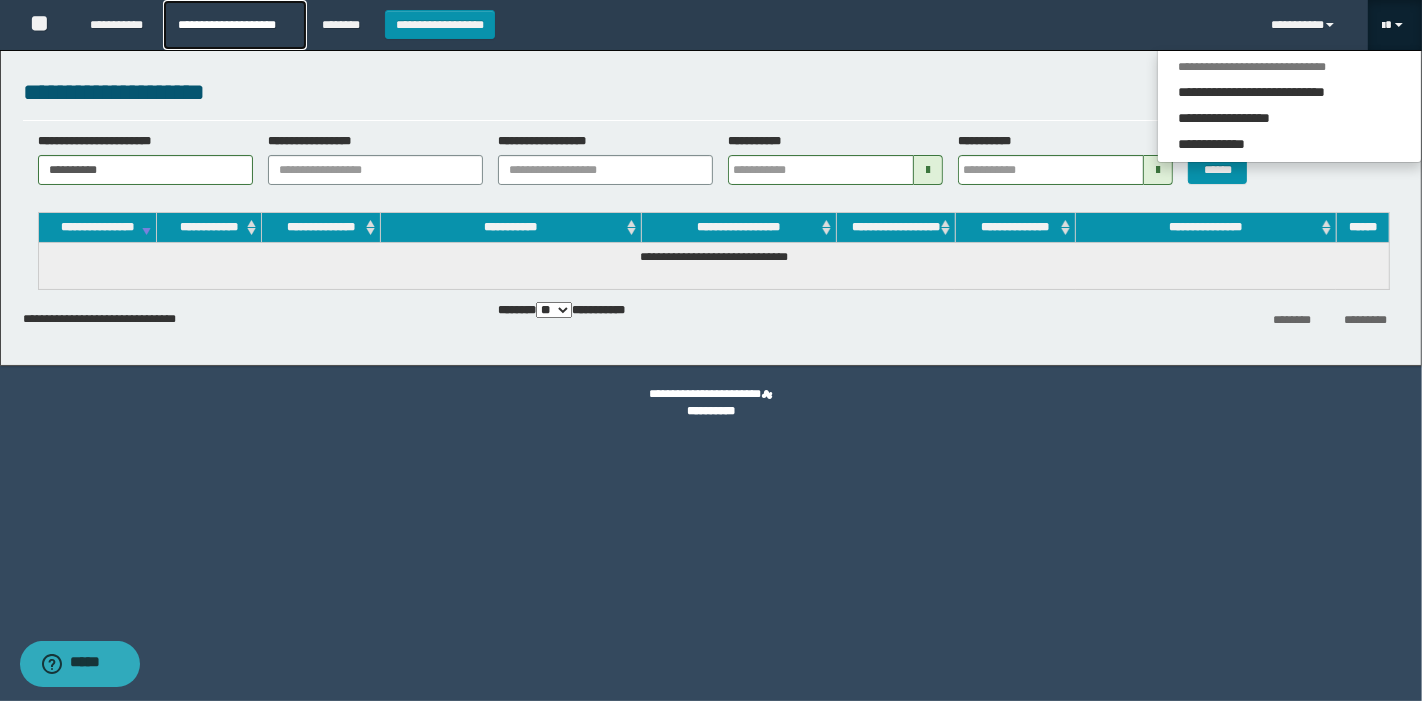 click on "**********" at bounding box center [234, 25] 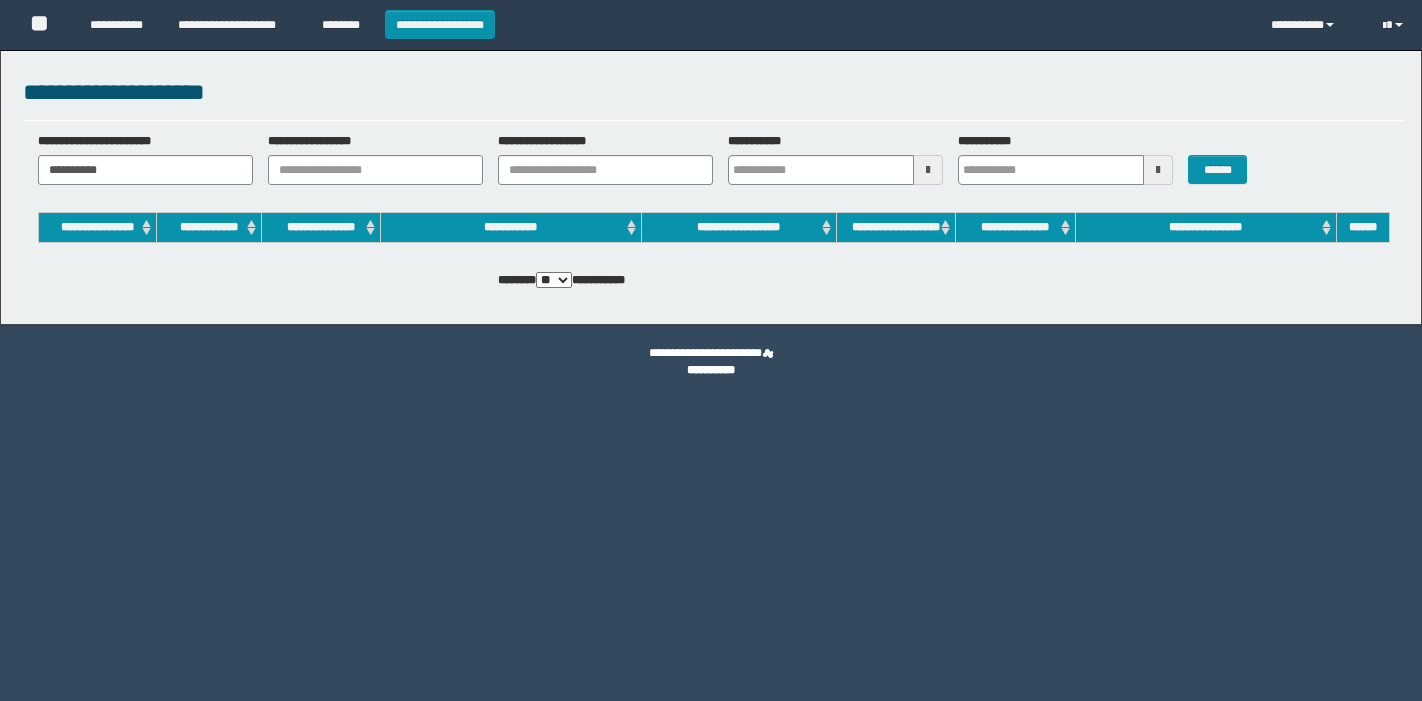 scroll, scrollTop: 0, scrollLeft: 0, axis: both 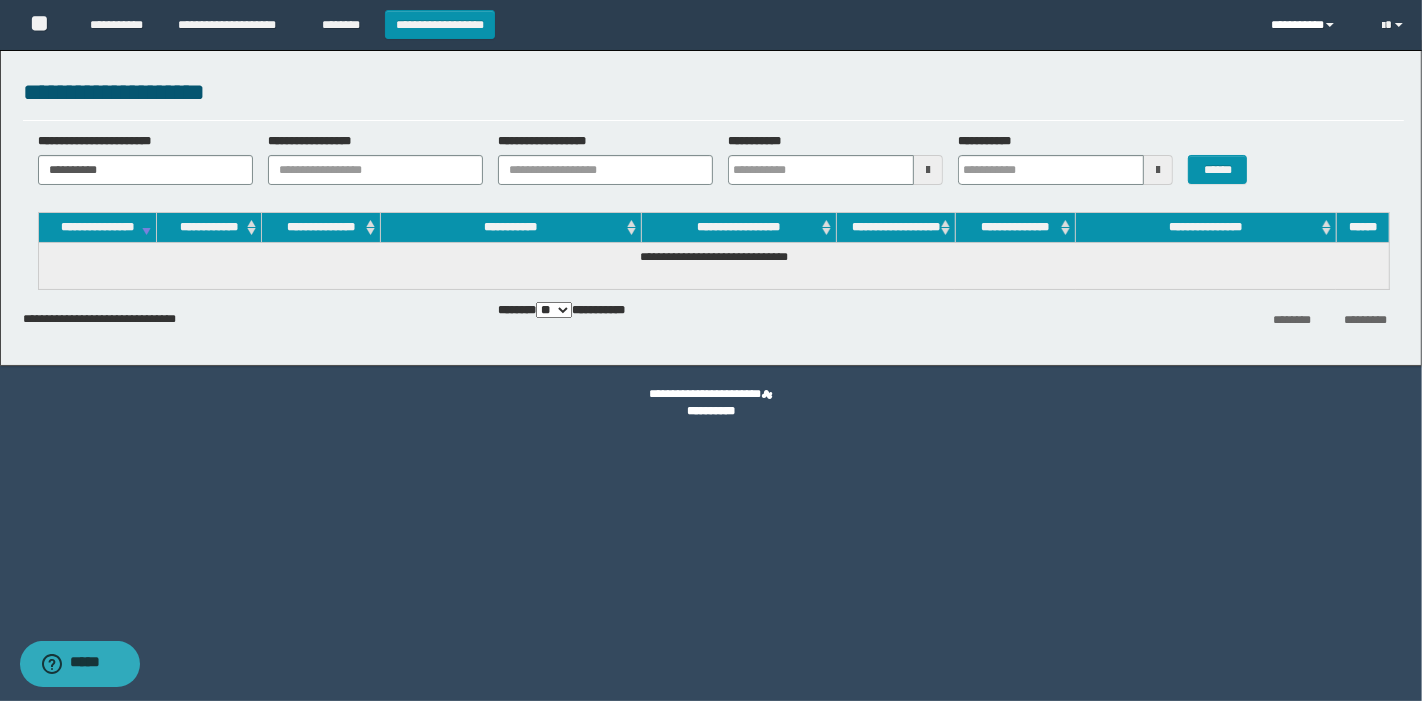 click on "**********" at bounding box center (1311, 25) 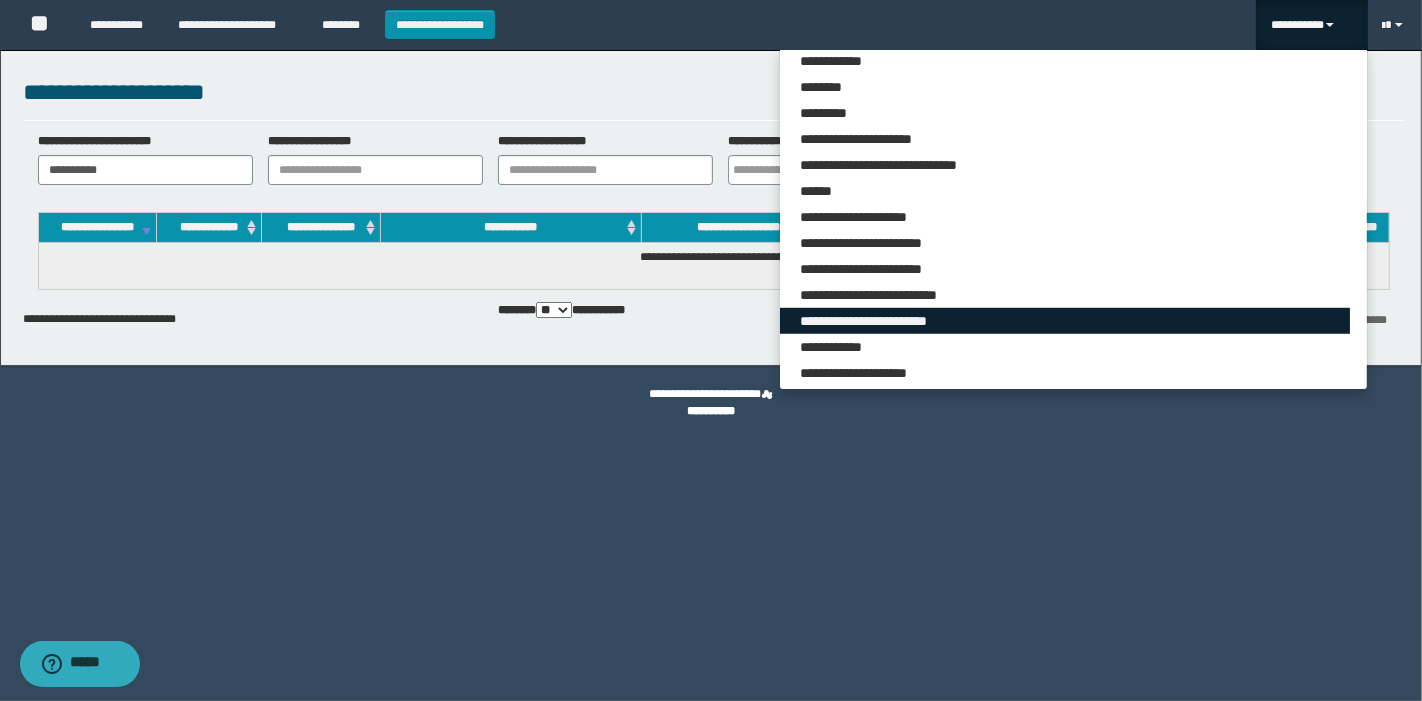 scroll, scrollTop: 902, scrollLeft: 0, axis: vertical 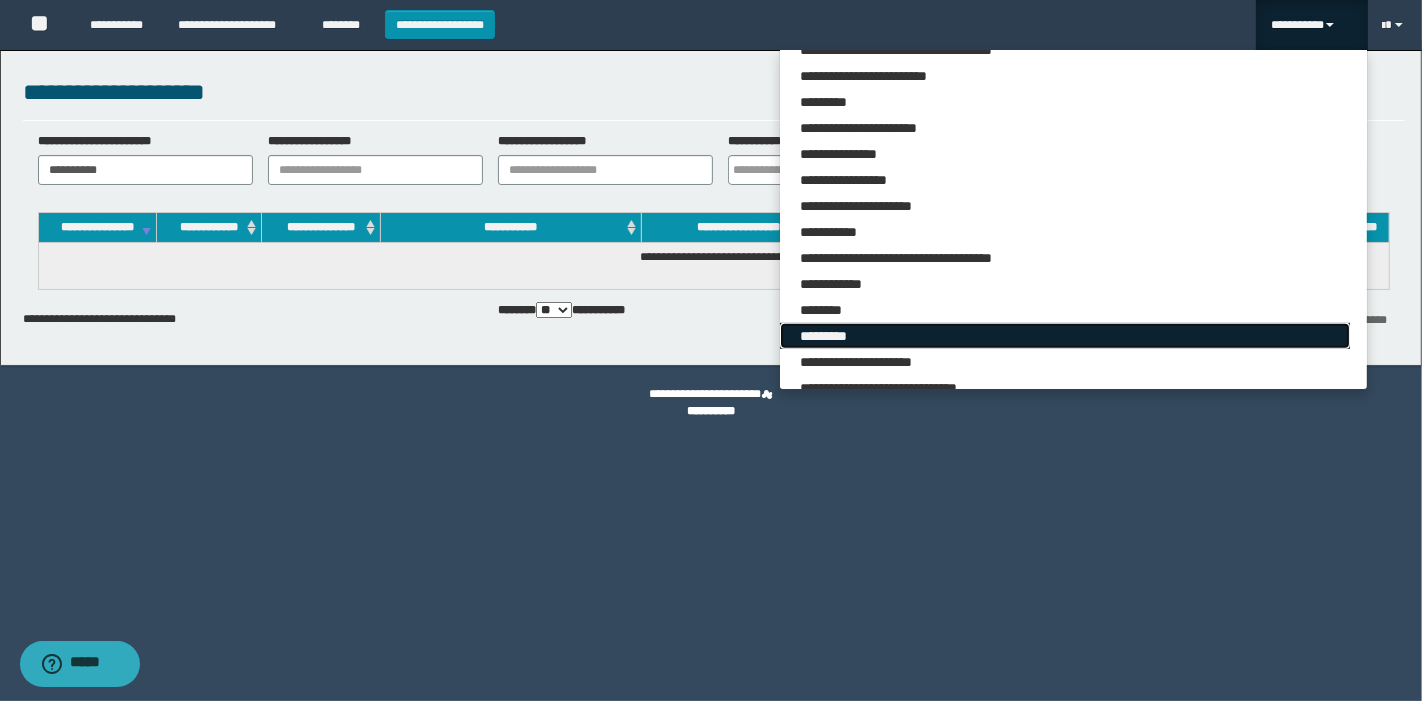click on "*********" at bounding box center (1065, 336) 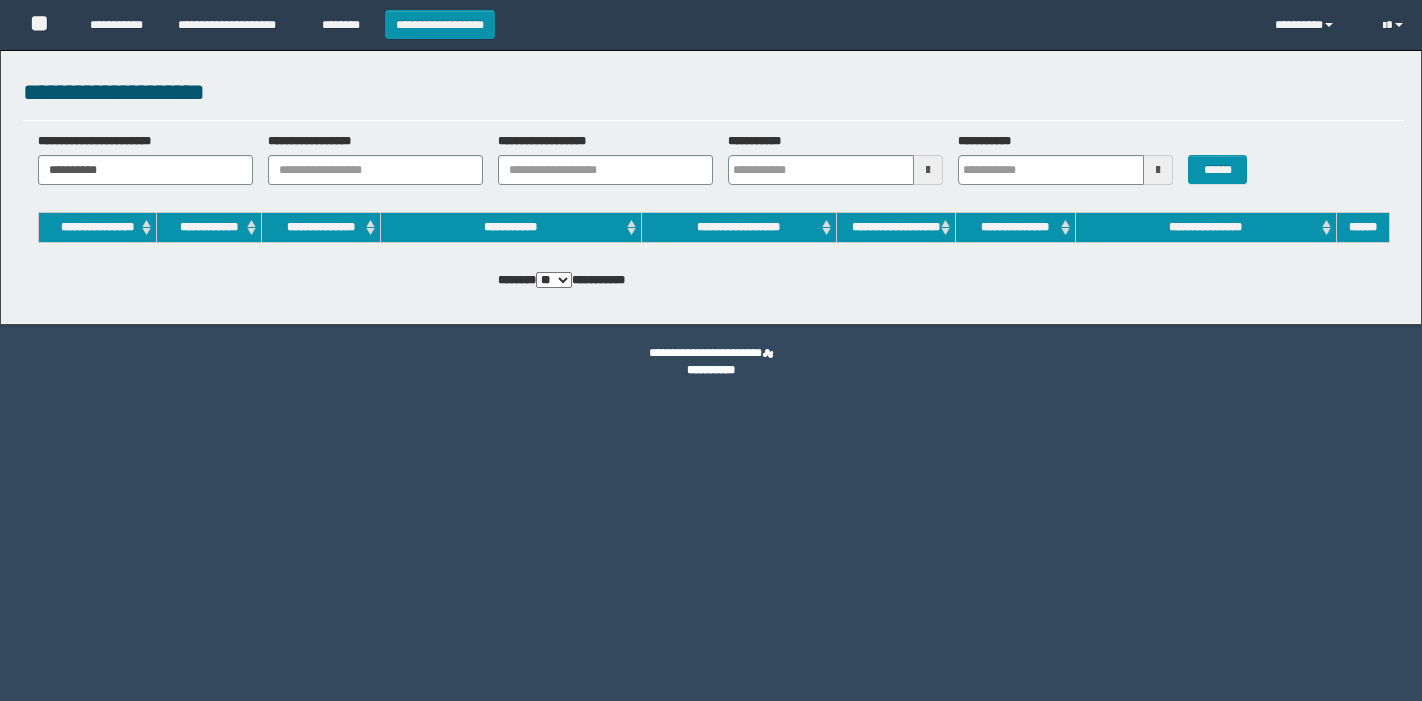 scroll, scrollTop: 0, scrollLeft: 0, axis: both 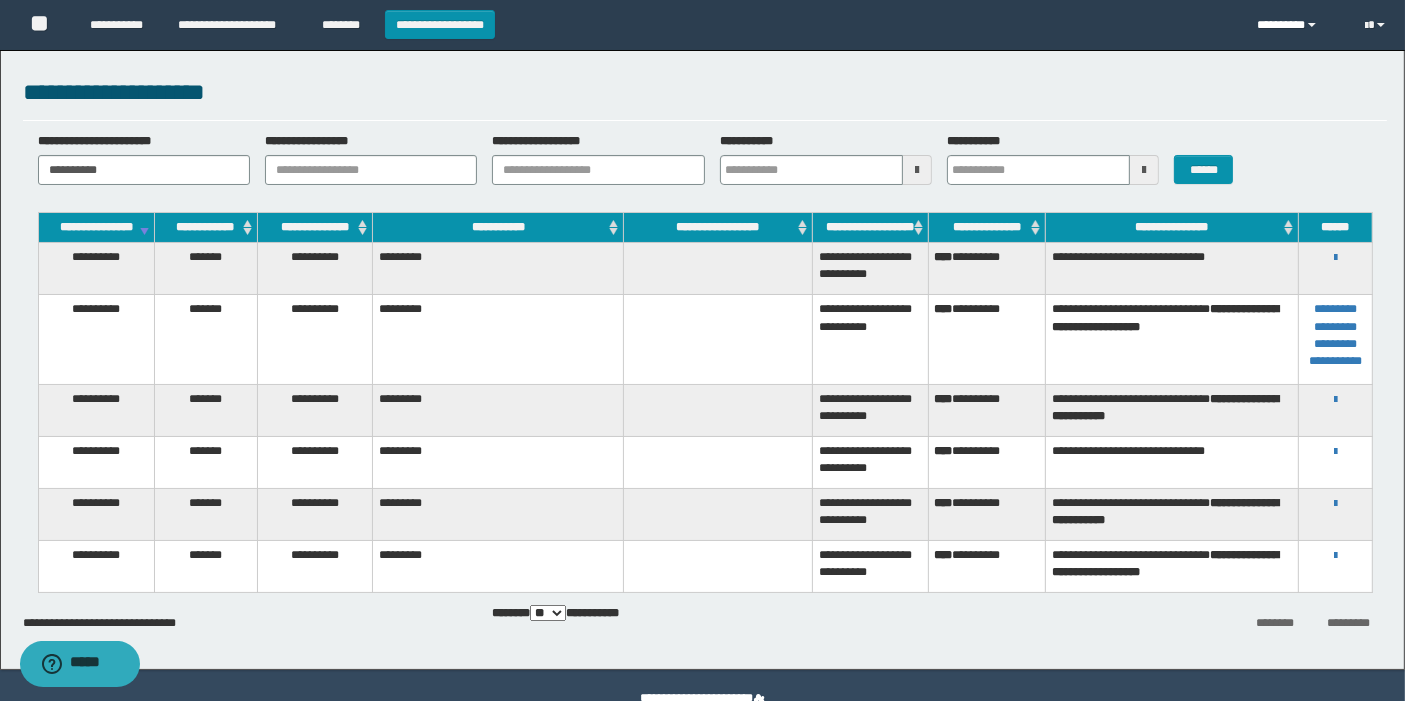 click on "*********" at bounding box center [1297, 25] 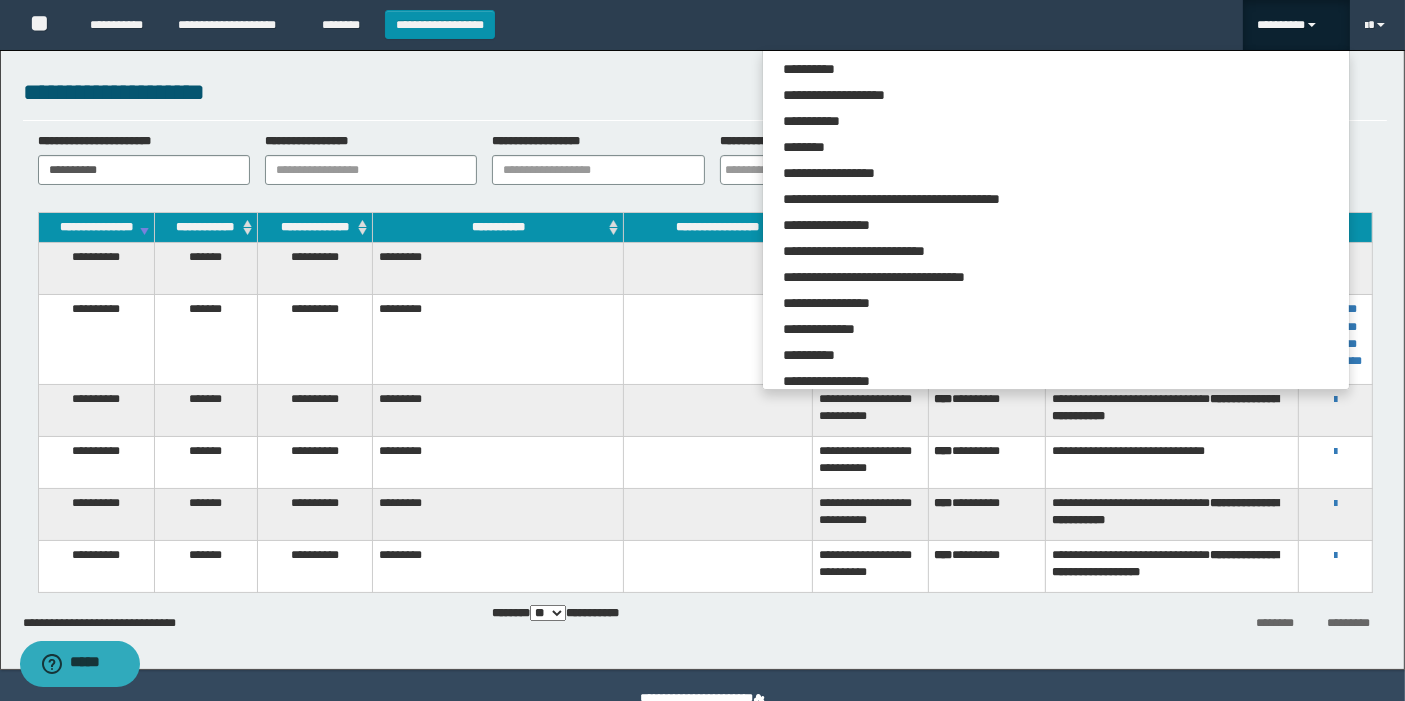 click on "*********" at bounding box center [1297, 25] 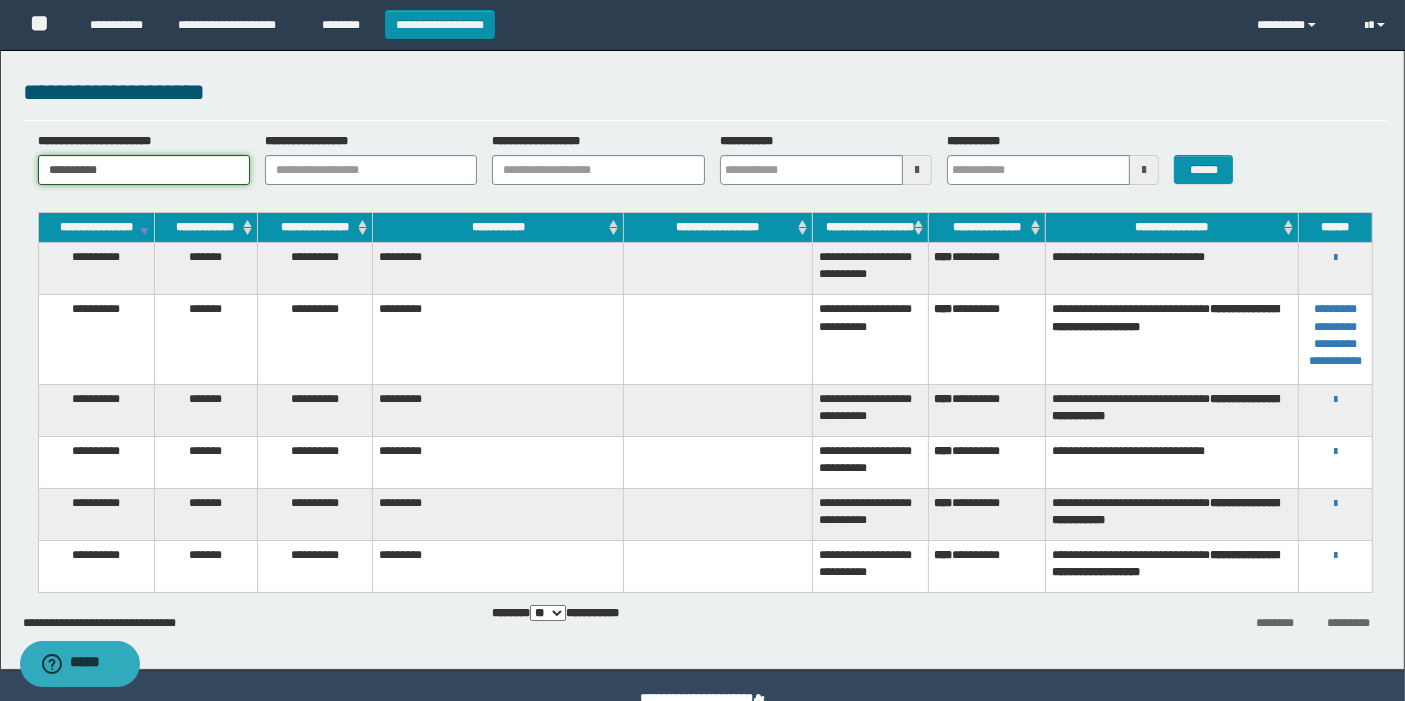 drag, startPoint x: 118, startPoint y: 175, endPoint x: 0, endPoint y: 176, distance: 118.004234 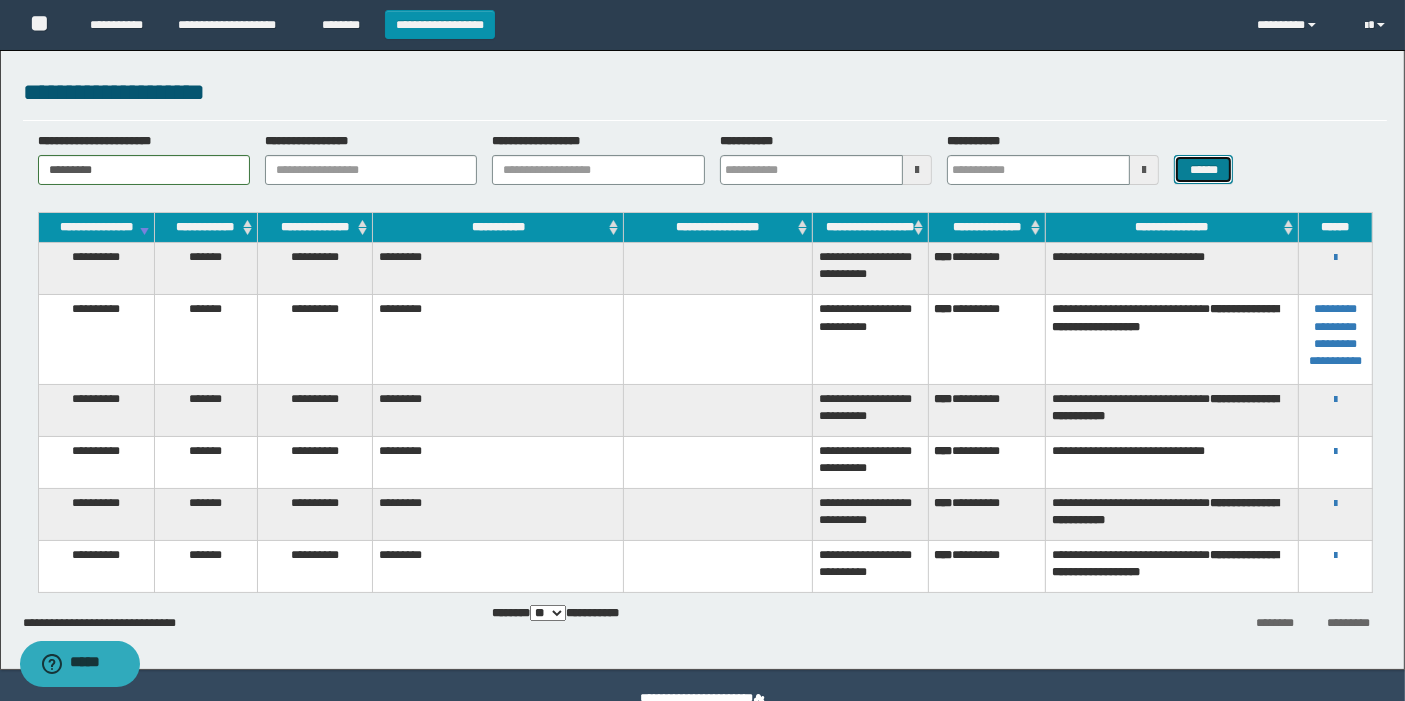click on "******" at bounding box center [1203, 169] 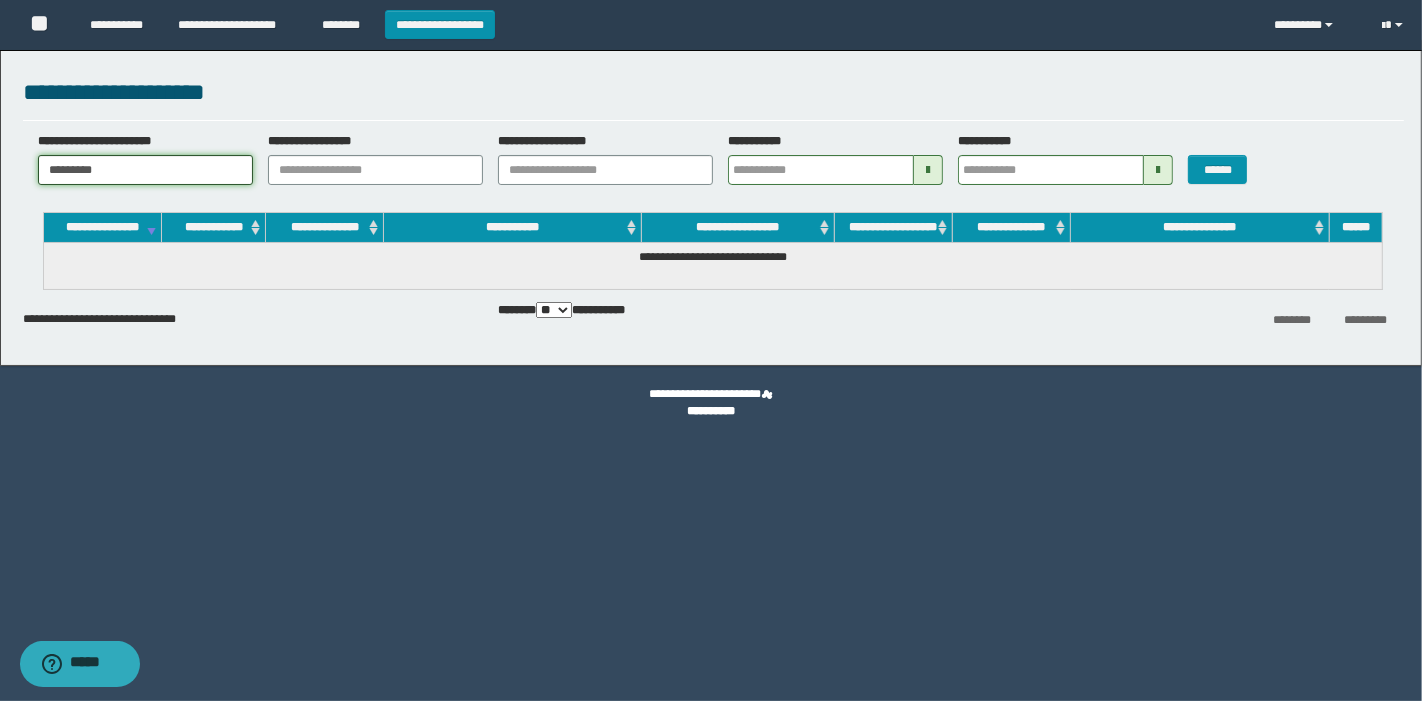 drag, startPoint x: 183, startPoint y: 179, endPoint x: 0, endPoint y: 169, distance: 183.27303 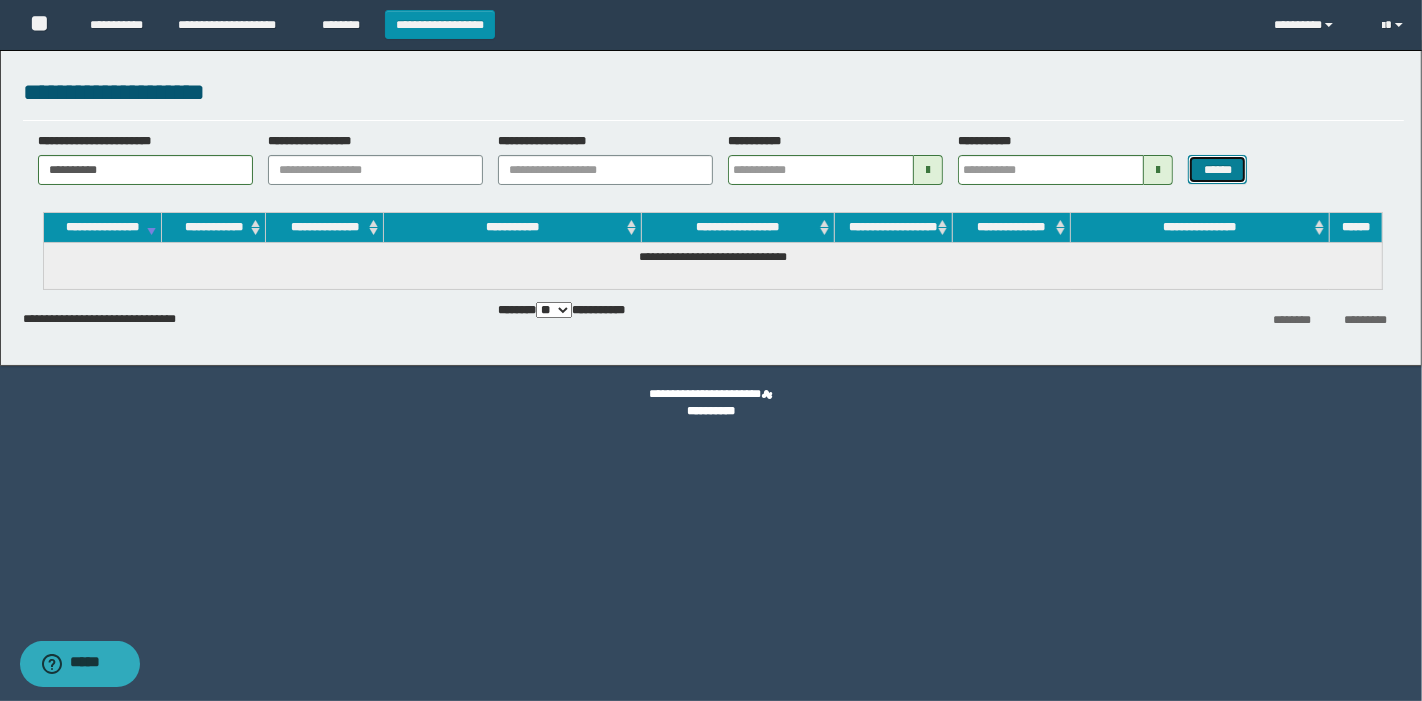 click on "******" at bounding box center (1217, 169) 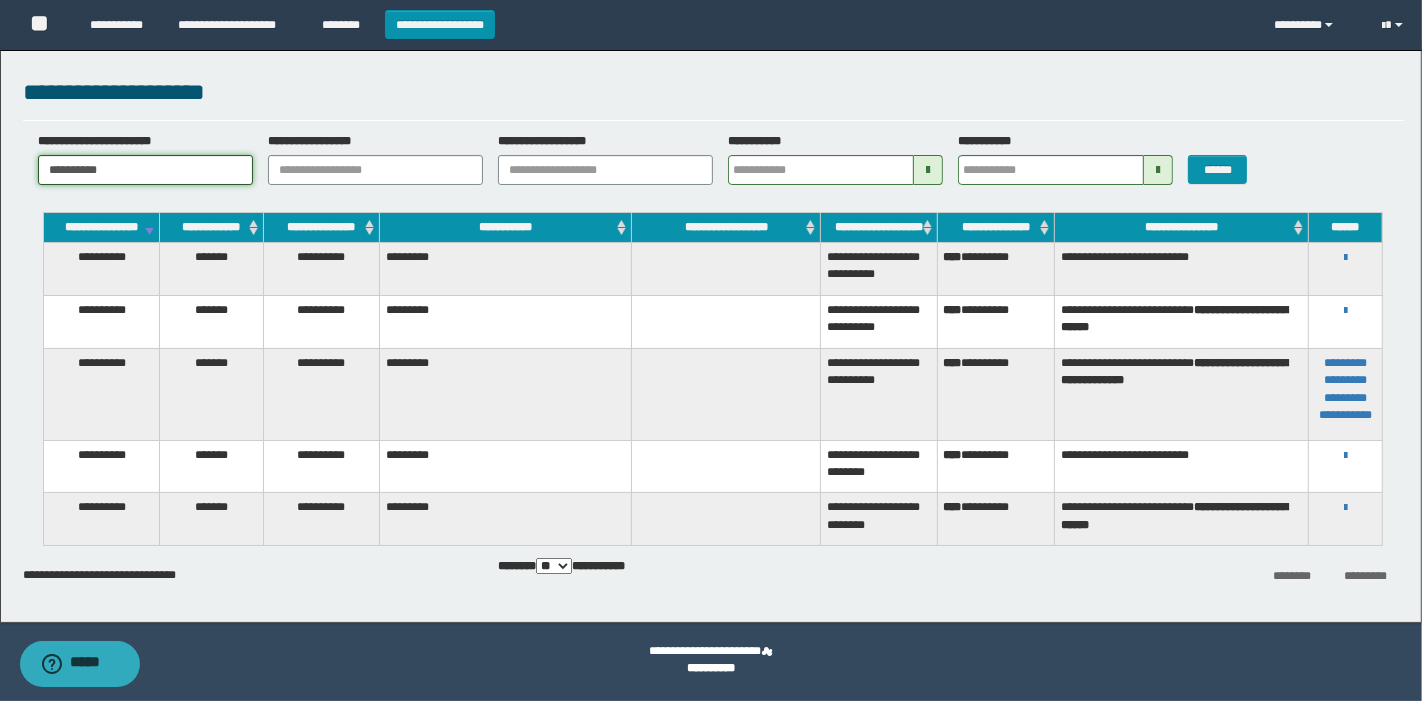 drag, startPoint x: 160, startPoint y: 175, endPoint x: 0, endPoint y: 150, distance: 161.94135 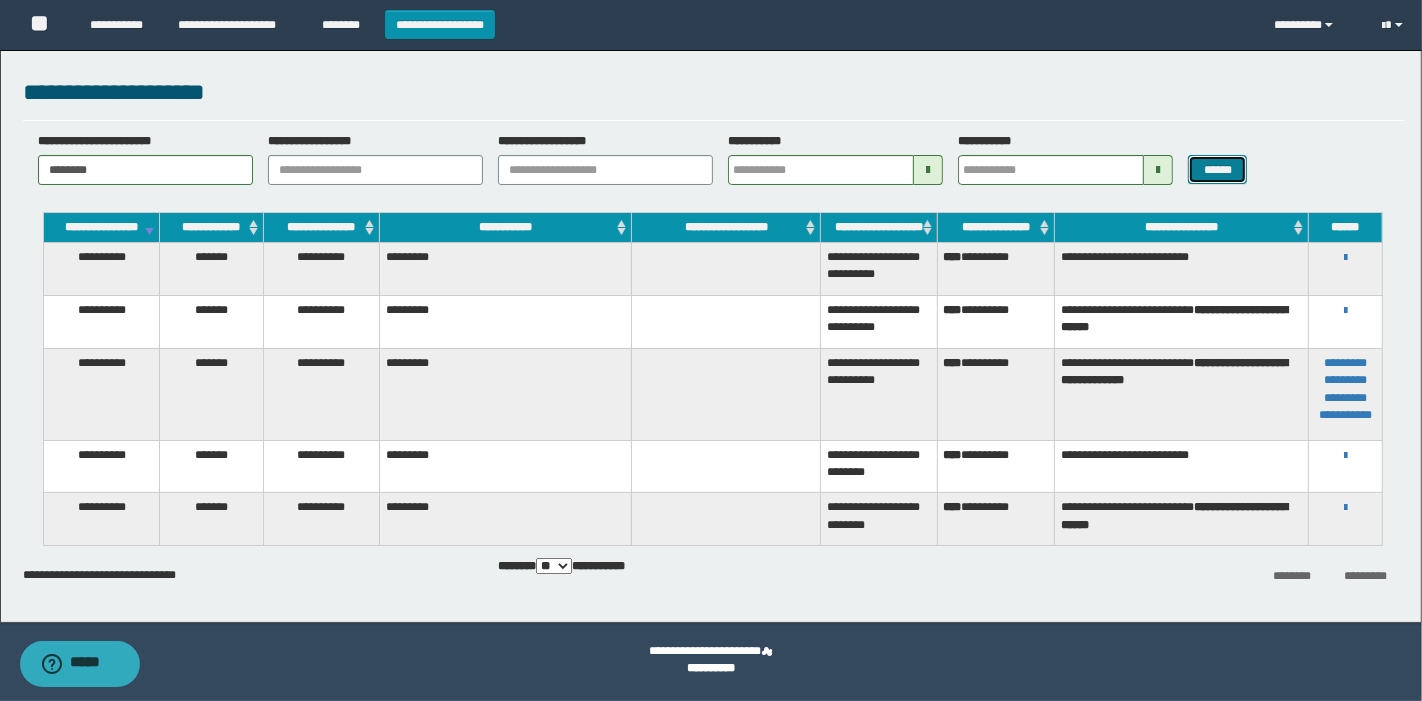 click on "******" at bounding box center (1217, 169) 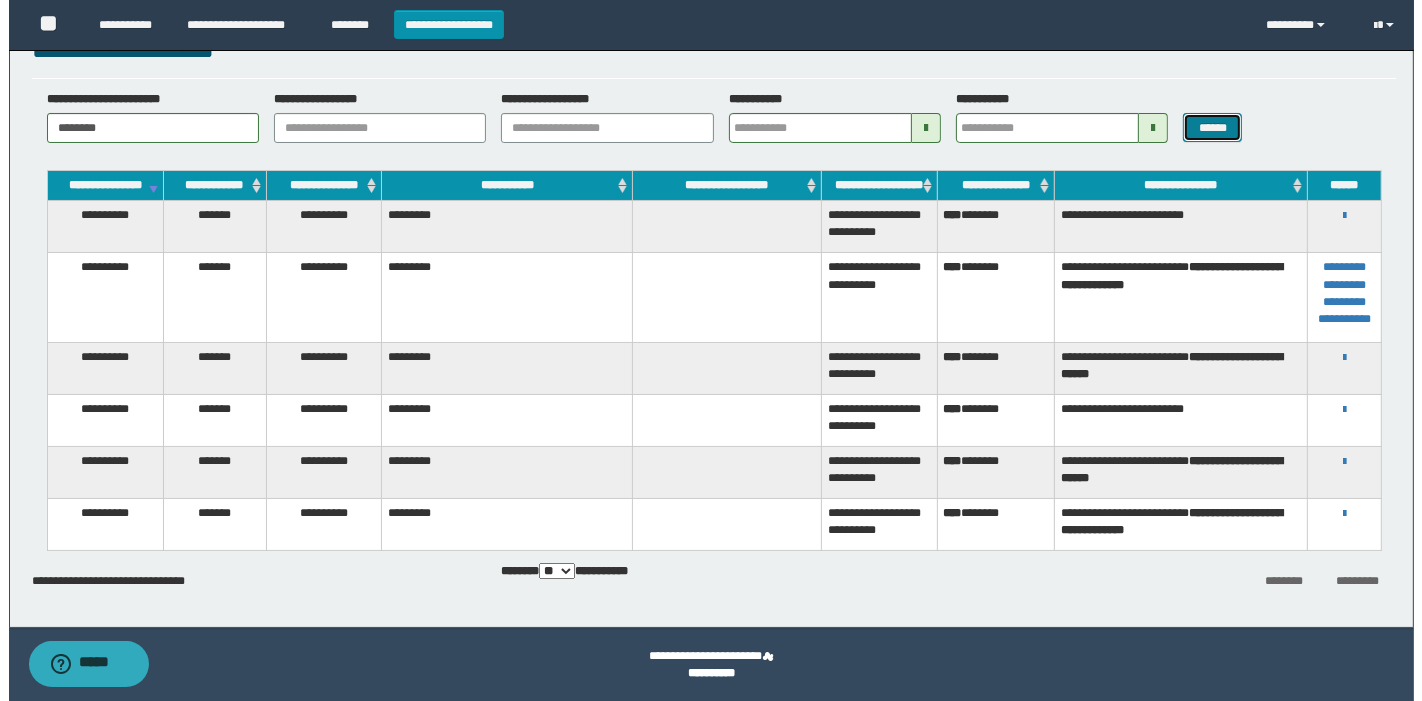 scroll, scrollTop: 0, scrollLeft: 0, axis: both 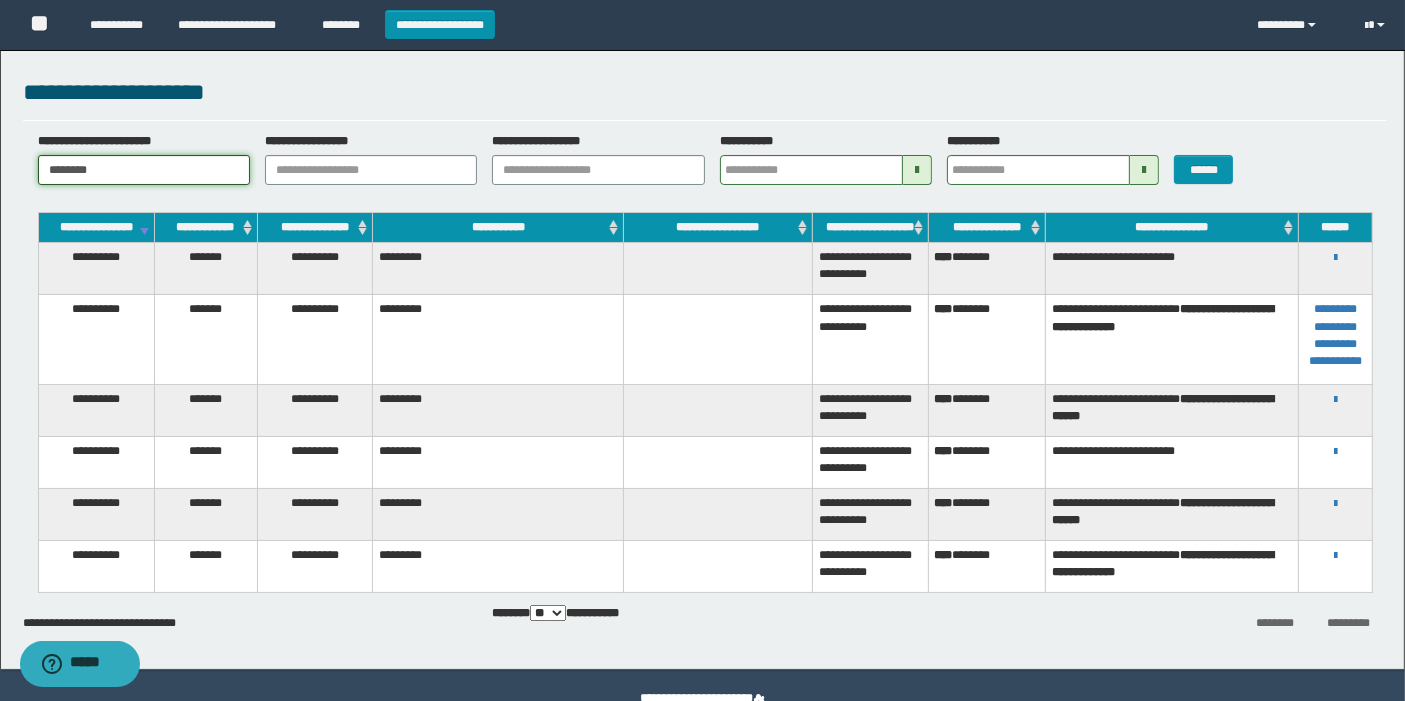 drag, startPoint x: 160, startPoint y: 163, endPoint x: 0, endPoint y: 156, distance: 160.15305 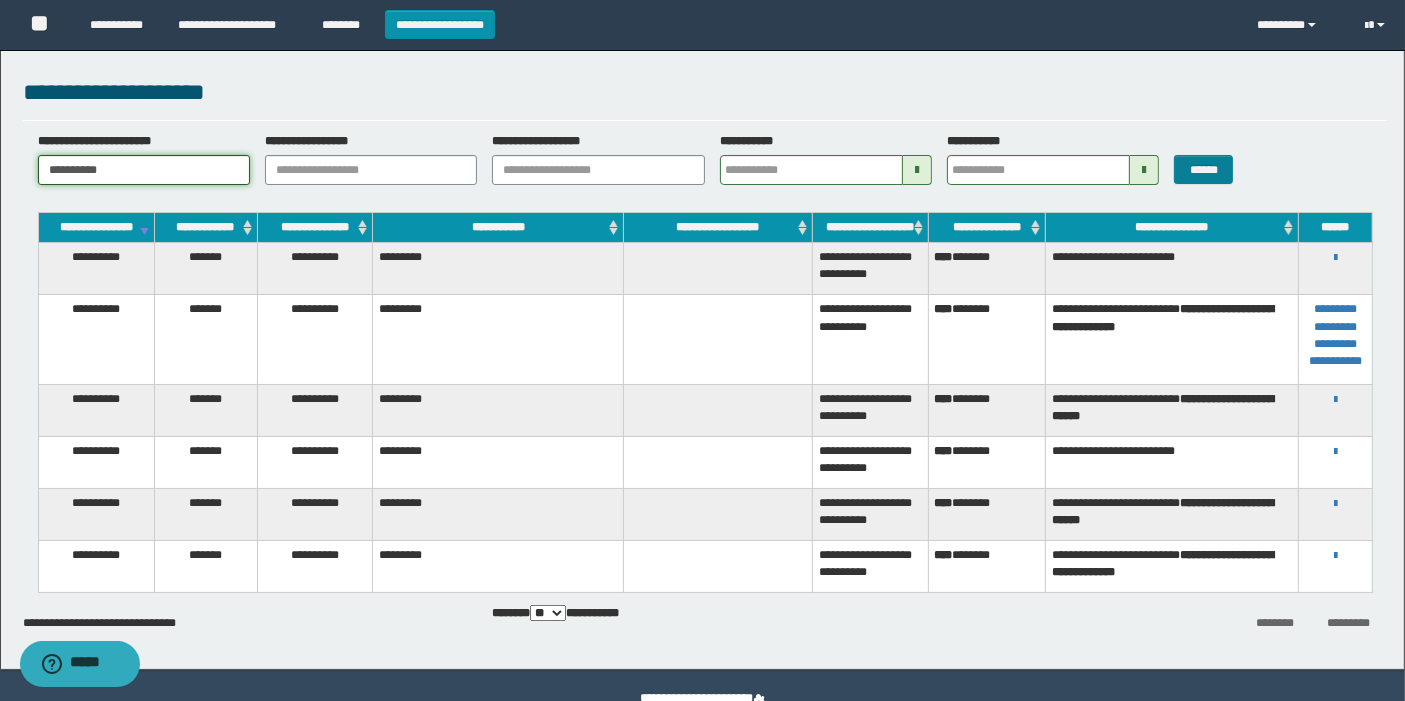 type on "**********" 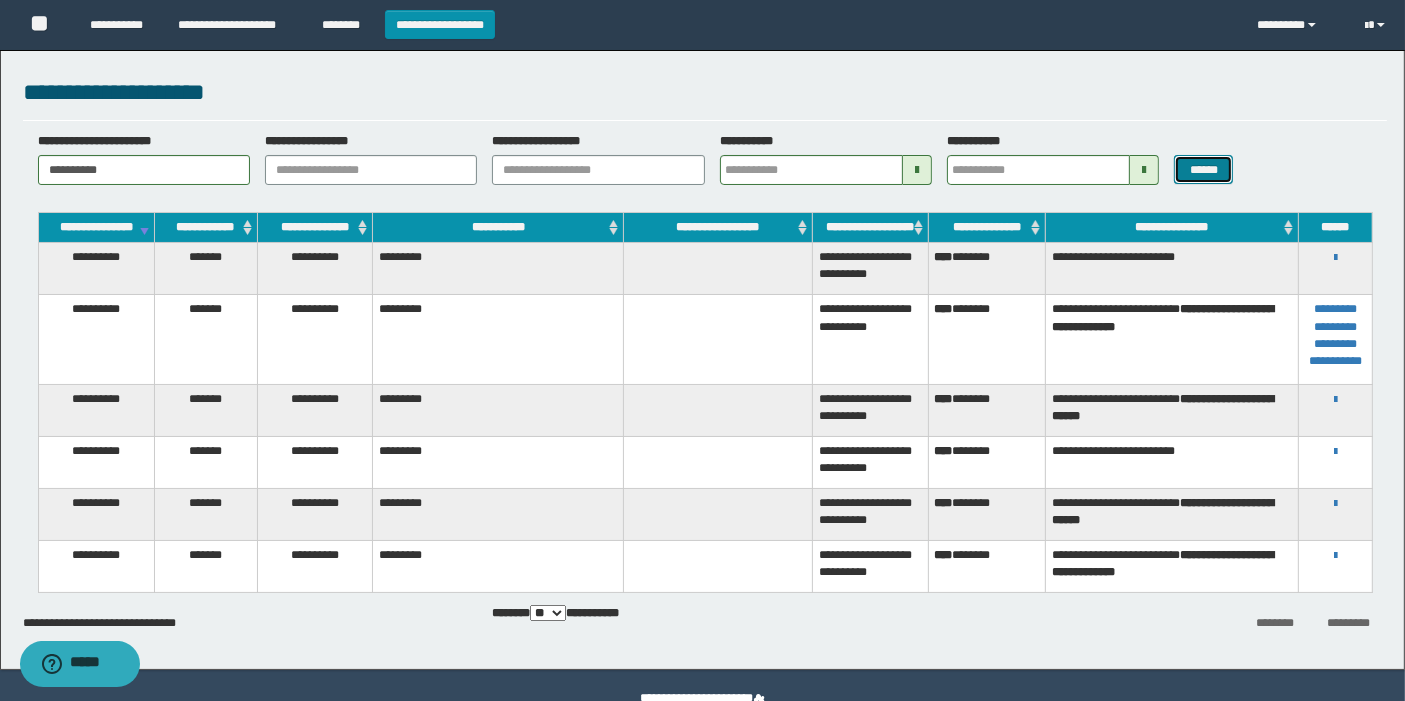 click on "******" at bounding box center [1203, 169] 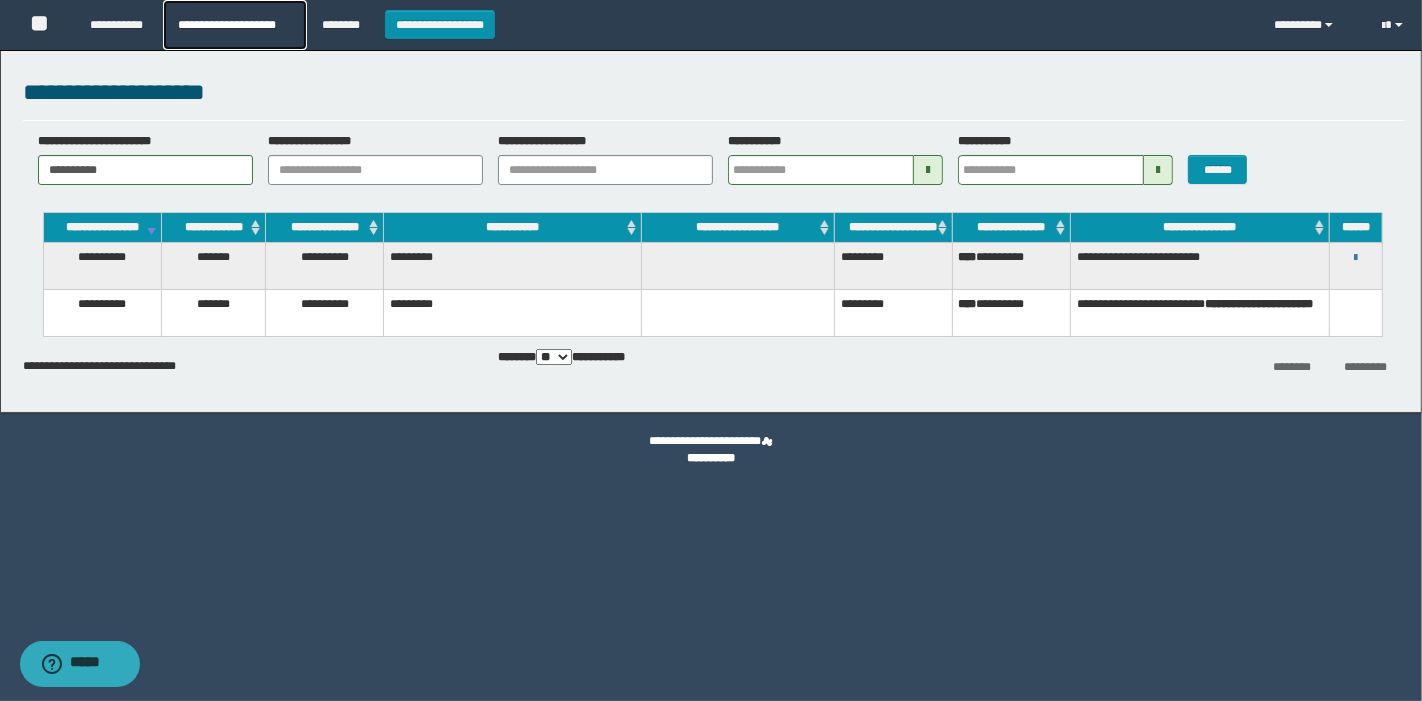 click on "**********" at bounding box center (234, 25) 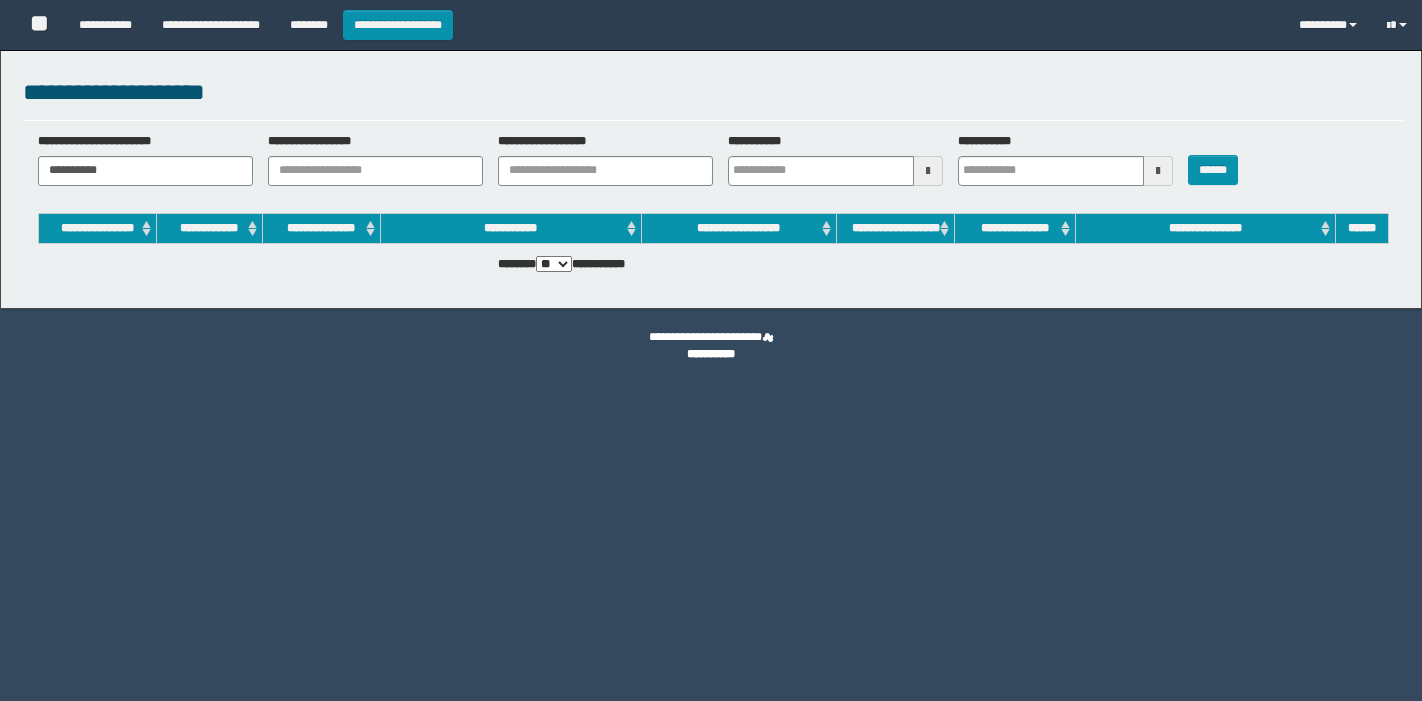 scroll, scrollTop: 0, scrollLeft: 0, axis: both 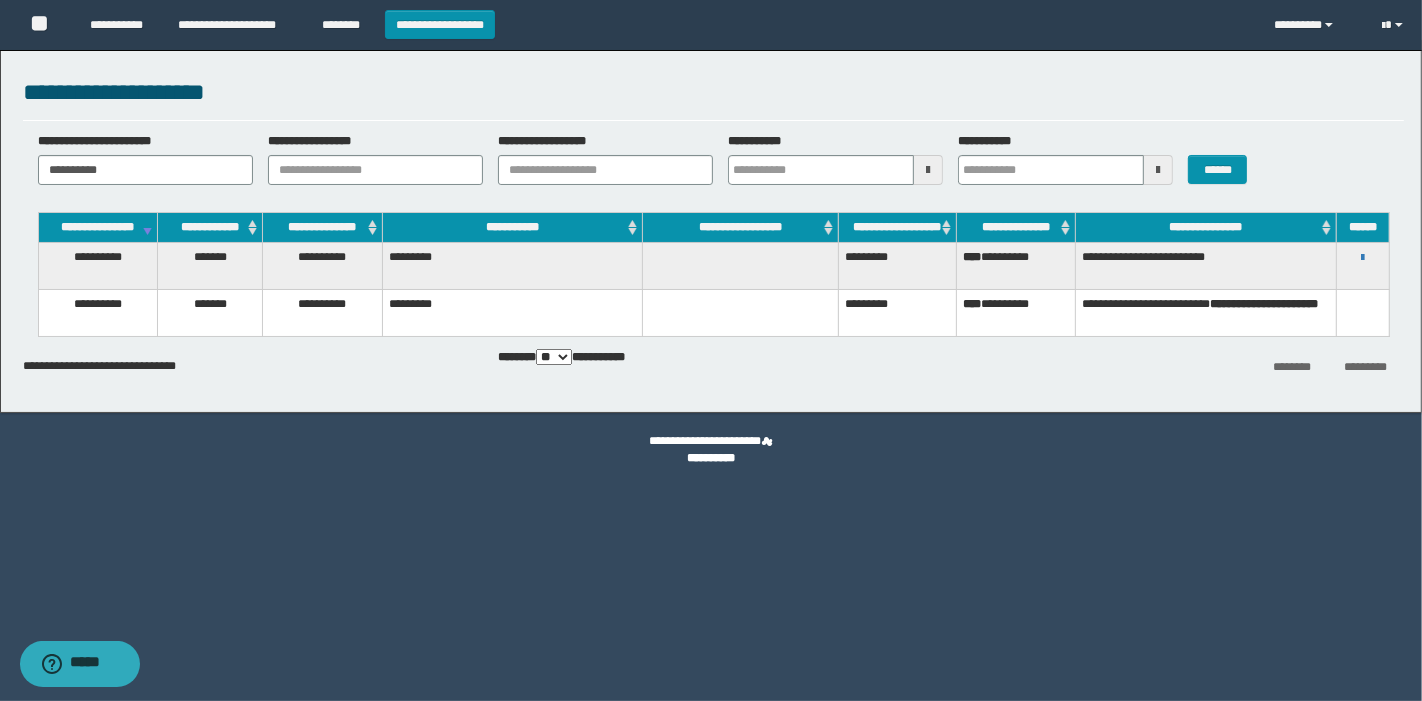 click on "******" at bounding box center [1362, 228] 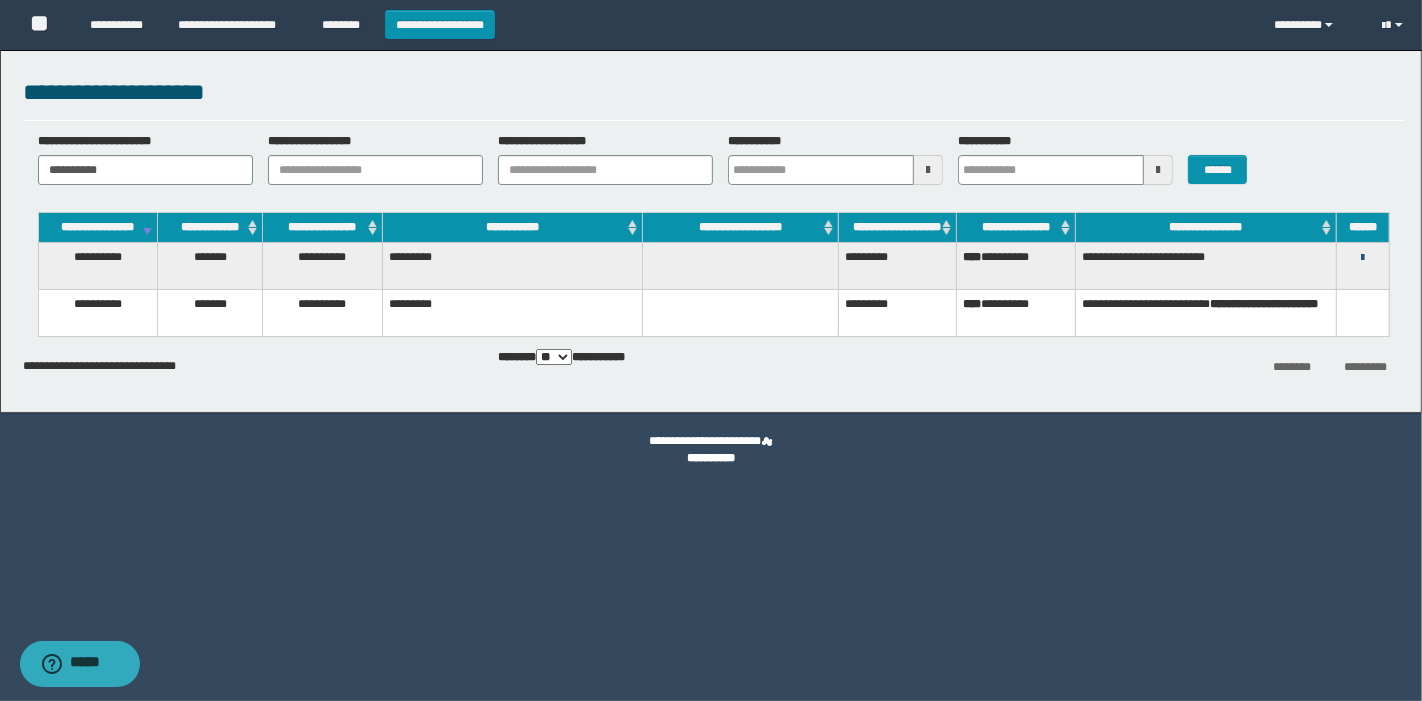click at bounding box center [1362, 258] 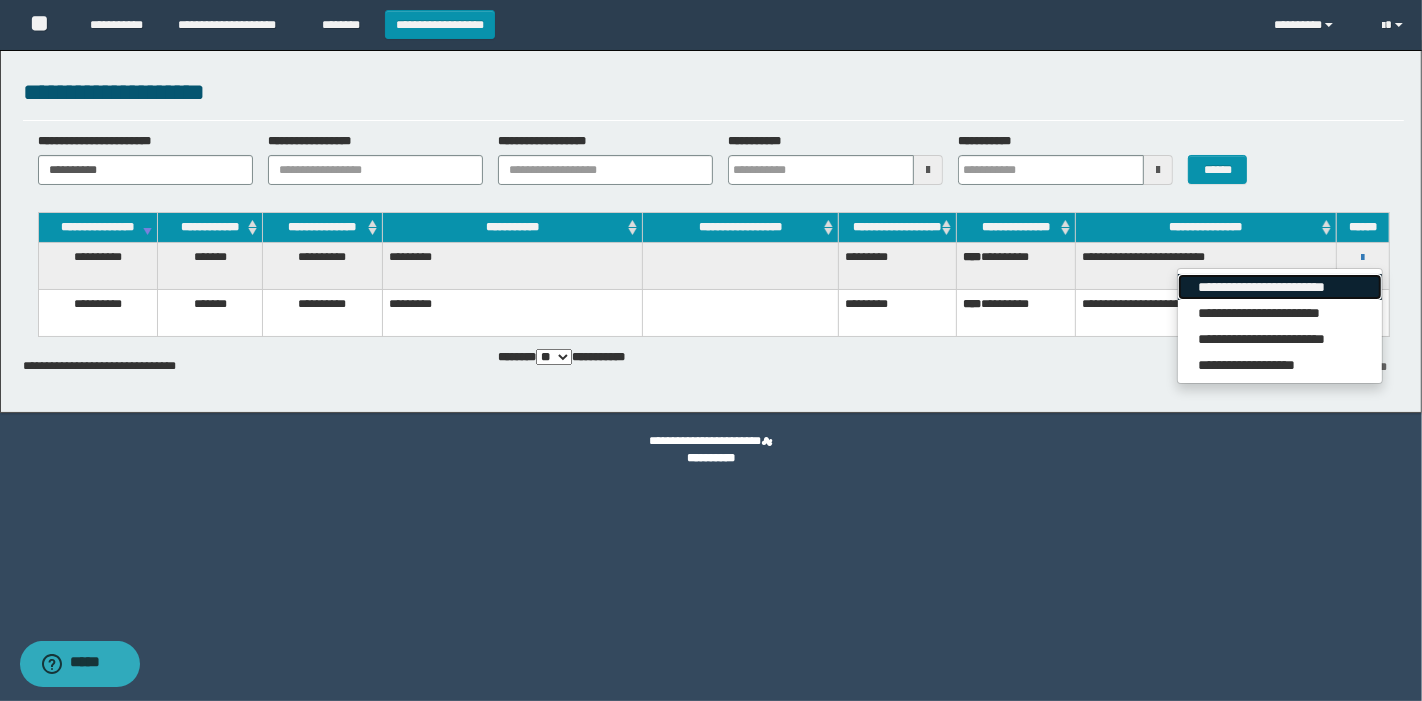 click on "**********" at bounding box center [1279, 287] 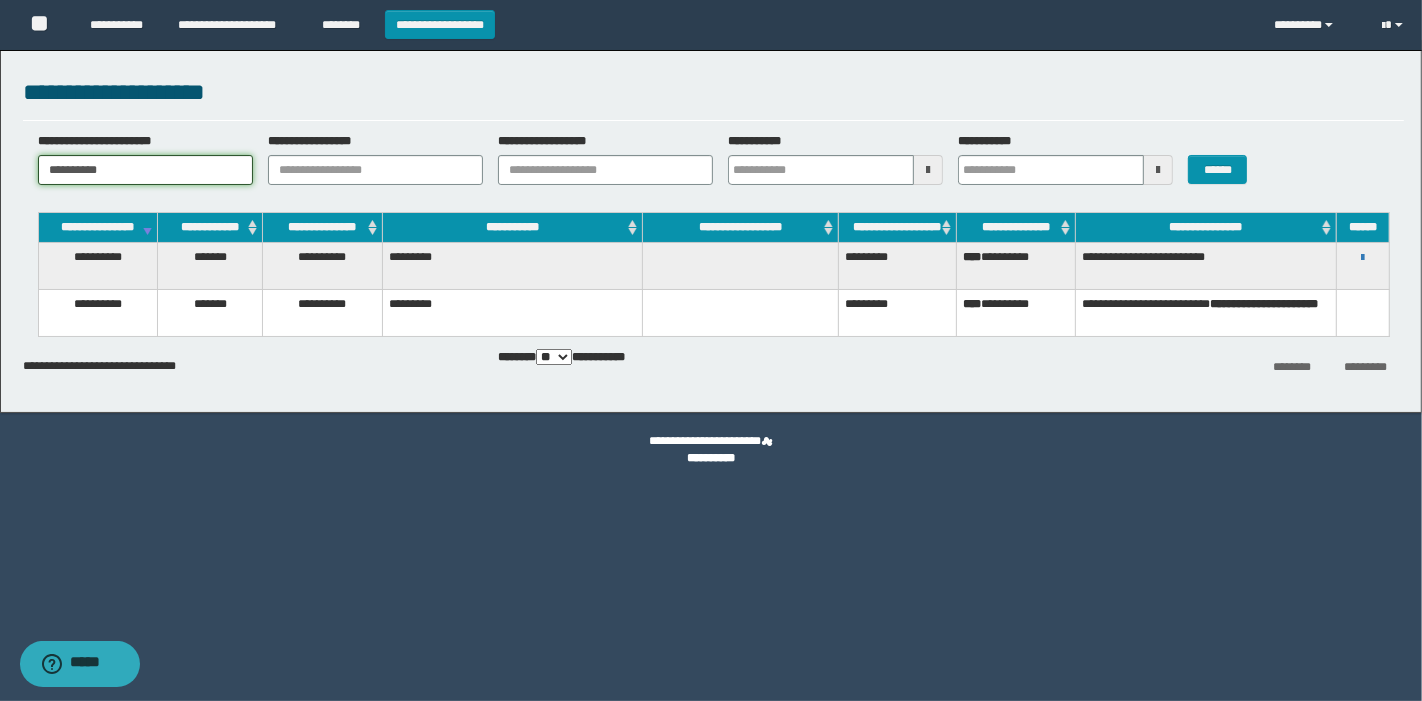 drag, startPoint x: 228, startPoint y: 170, endPoint x: 0, endPoint y: 139, distance: 230.09781 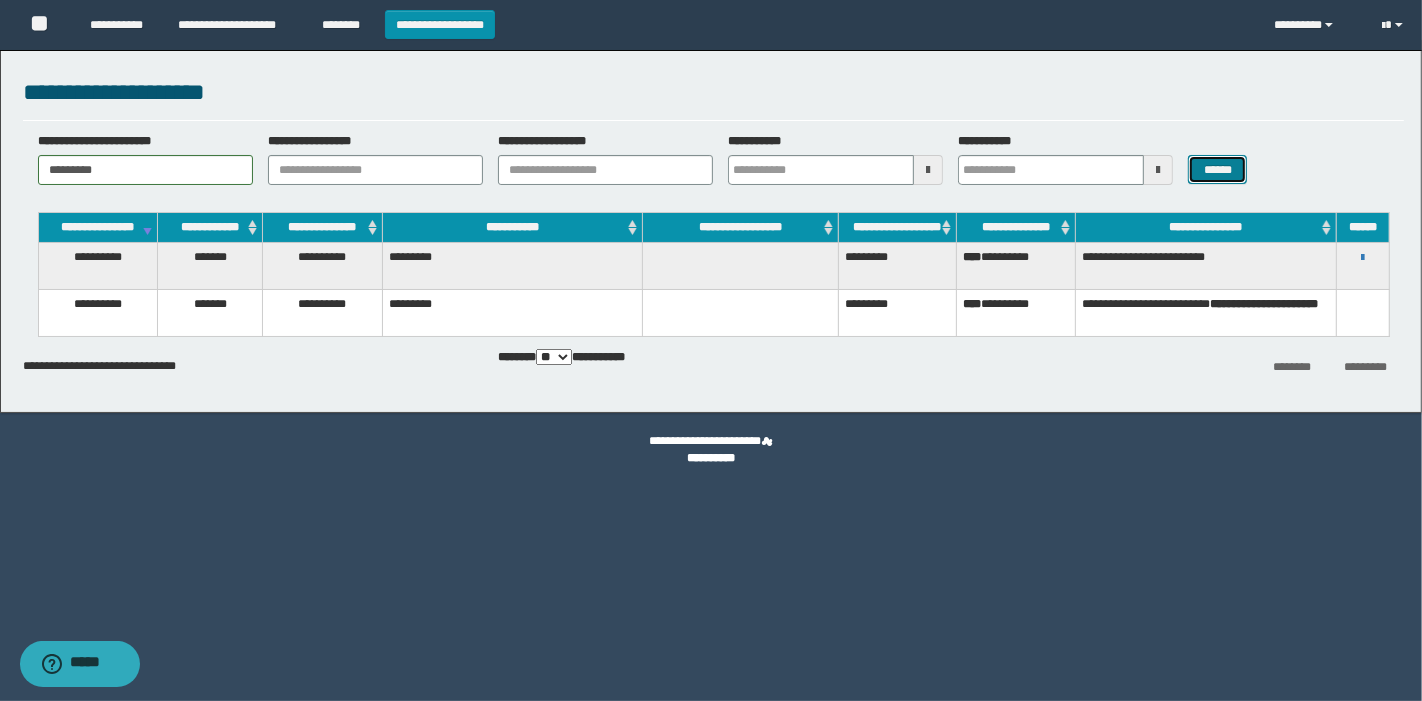 click on "******" at bounding box center (1217, 169) 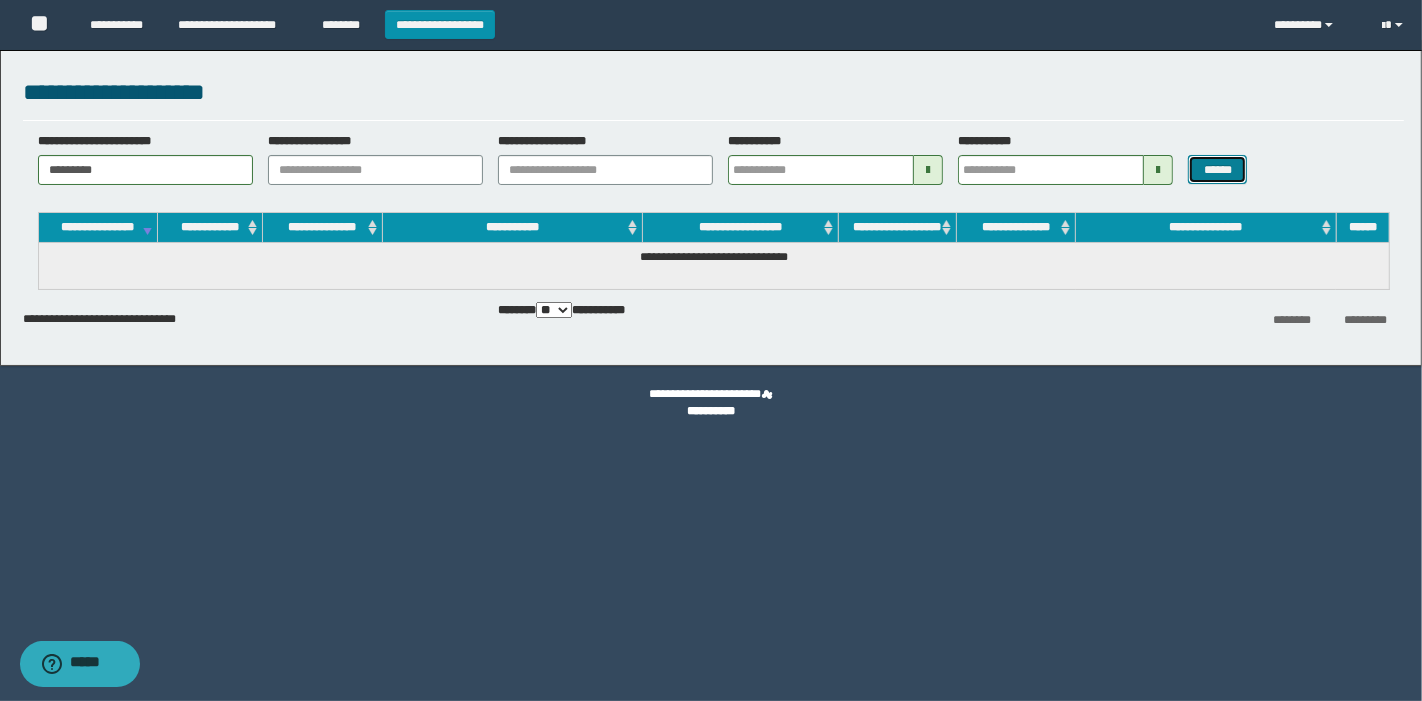 click on "******" at bounding box center (1217, 169) 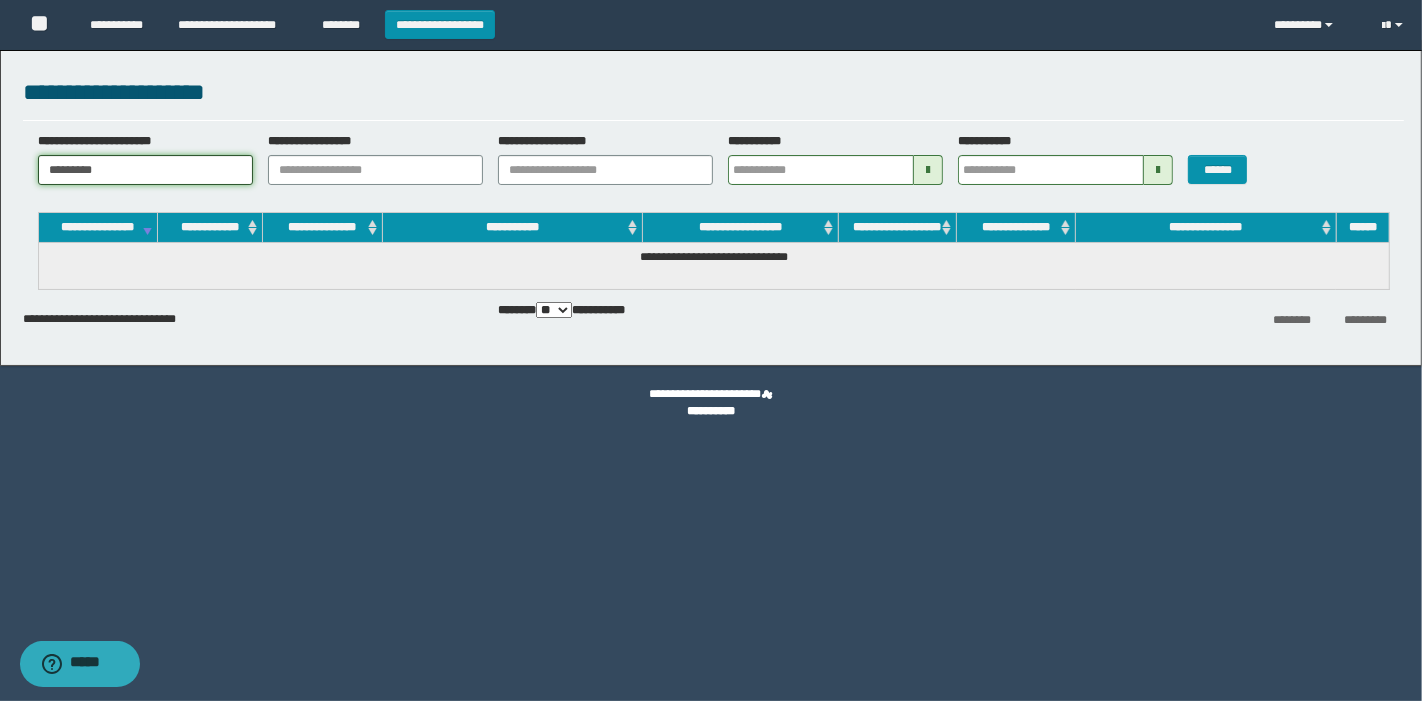 drag, startPoint x: 18, startPoint y: 167, endPoint x: 0, endPoint y: 167, distance: 18 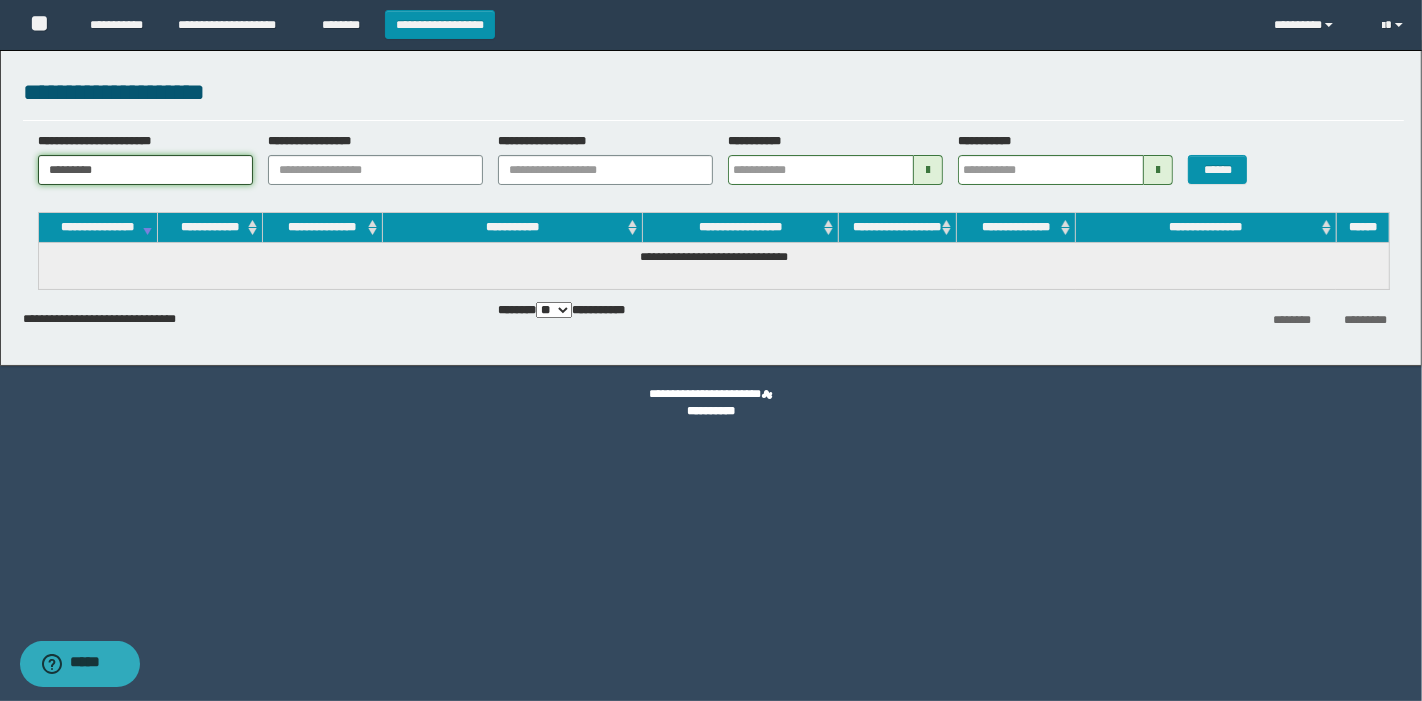 paste on "*" 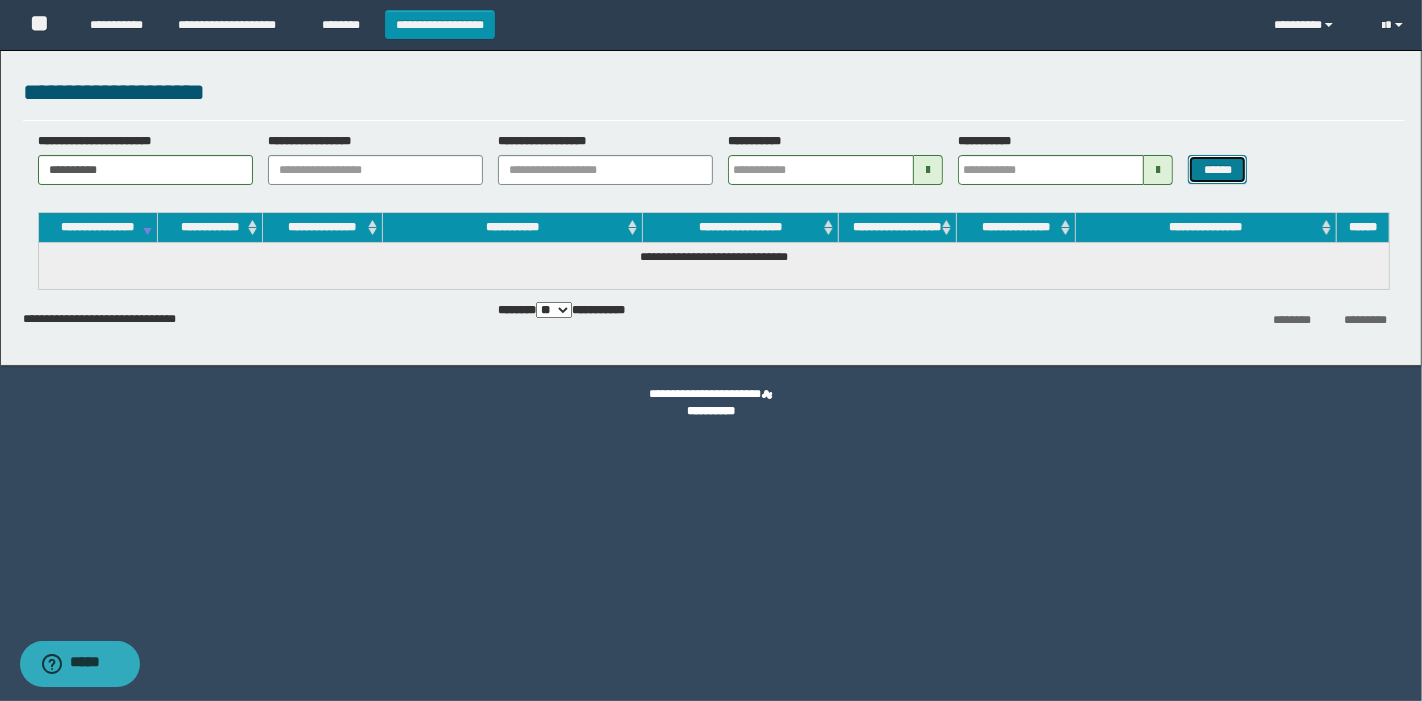 click on "******" at bounding box center [1217, 169] 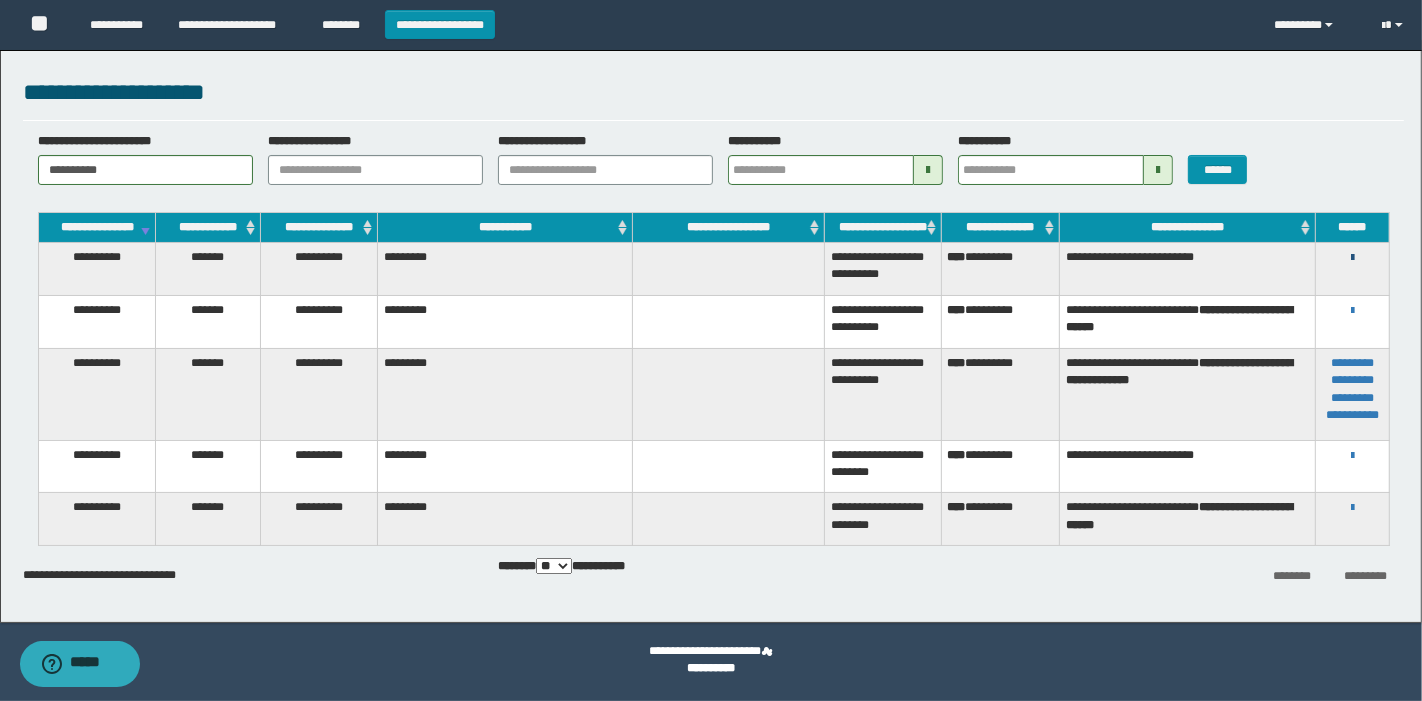 click at bounding box center [1352, 258] 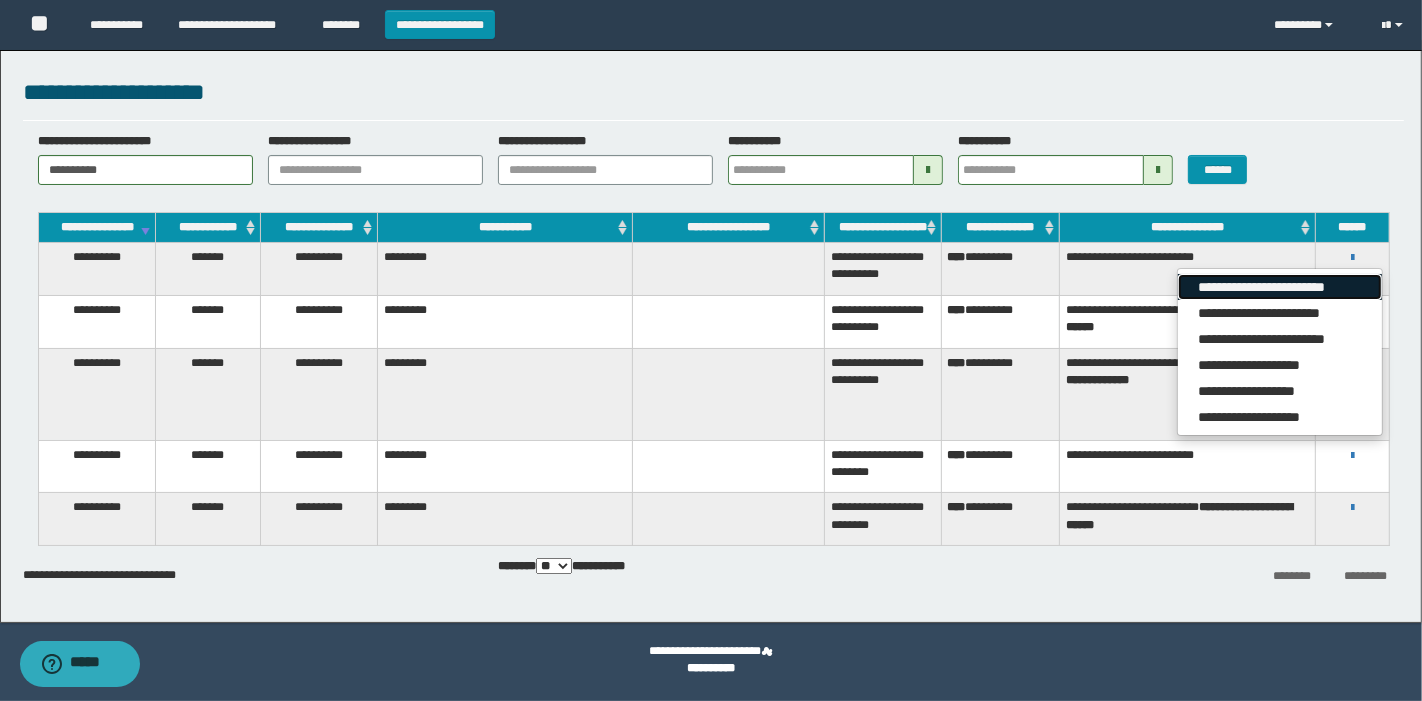 click on "**********" at bounding box center [1279, 287] 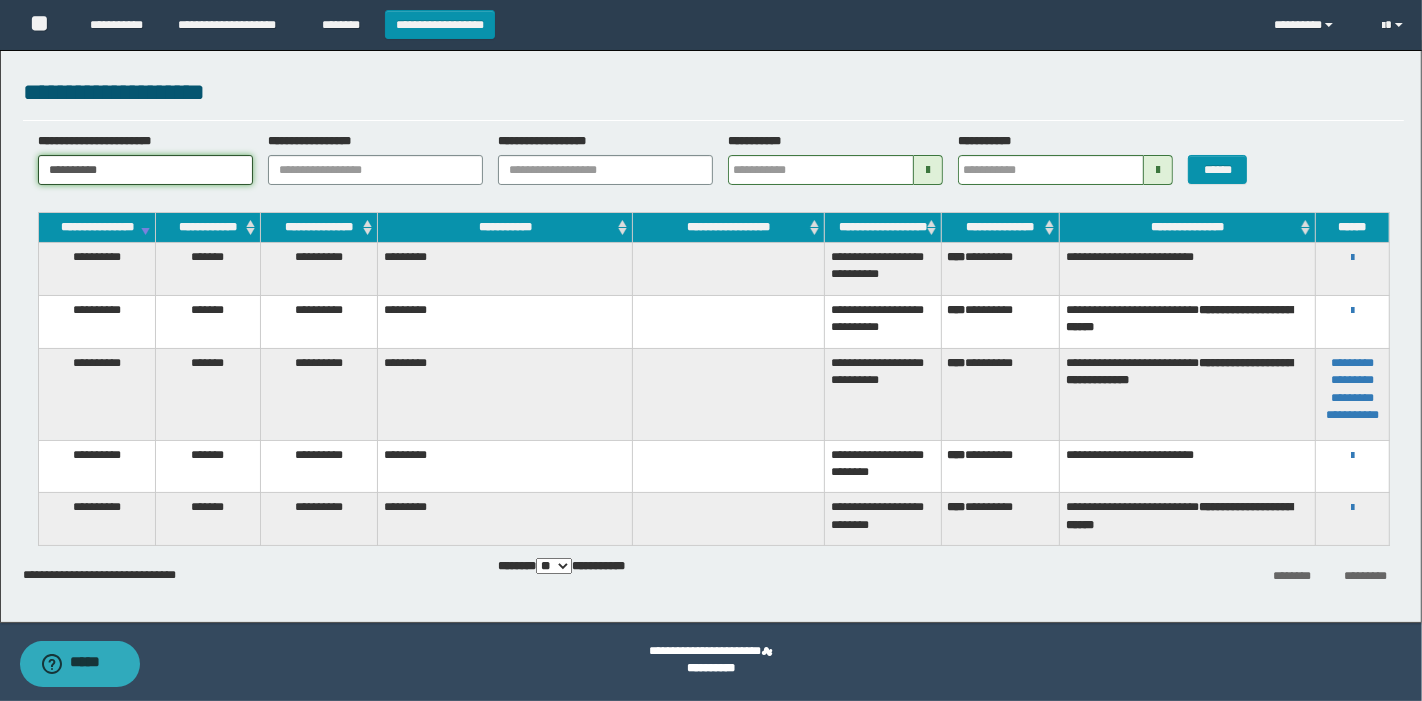 drag, startPoint x: 159, startPoint y: 174, endPoint x: 0, endPoint y: 167, distance: 159.154 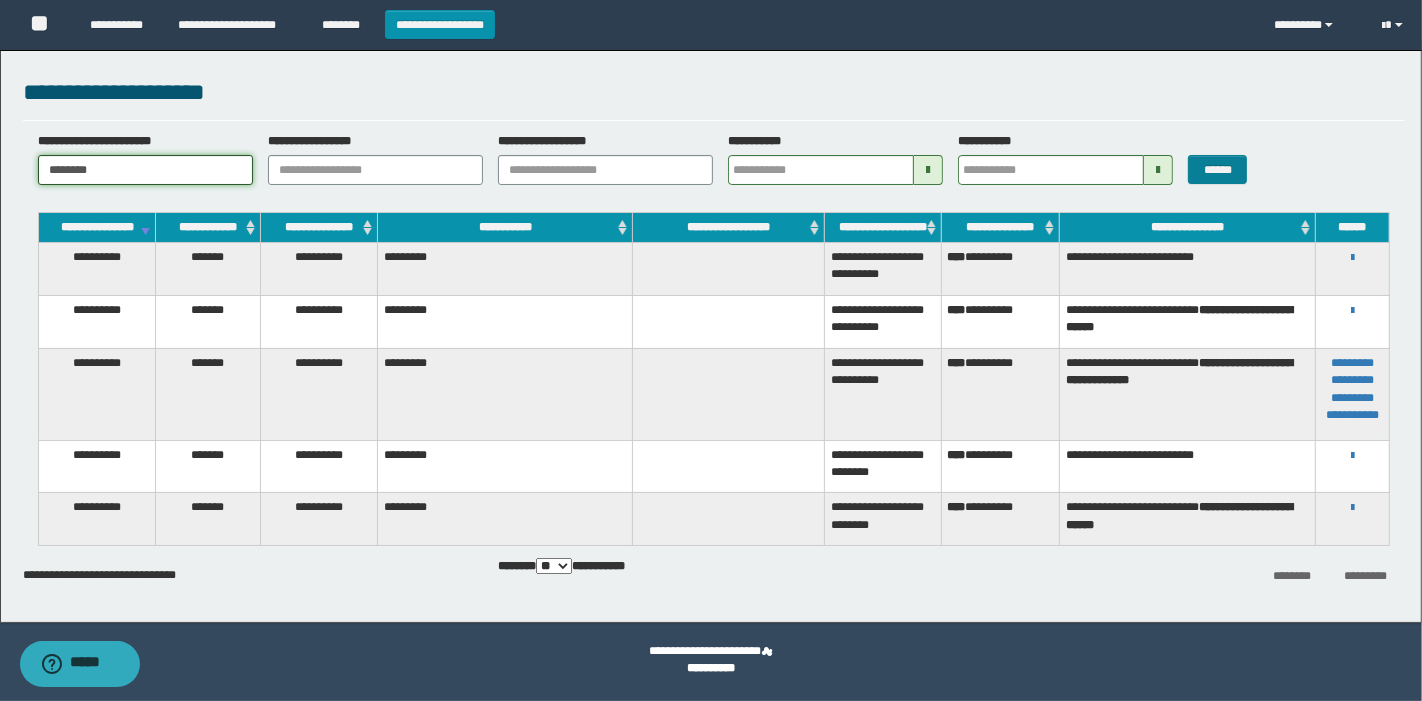type on "********" 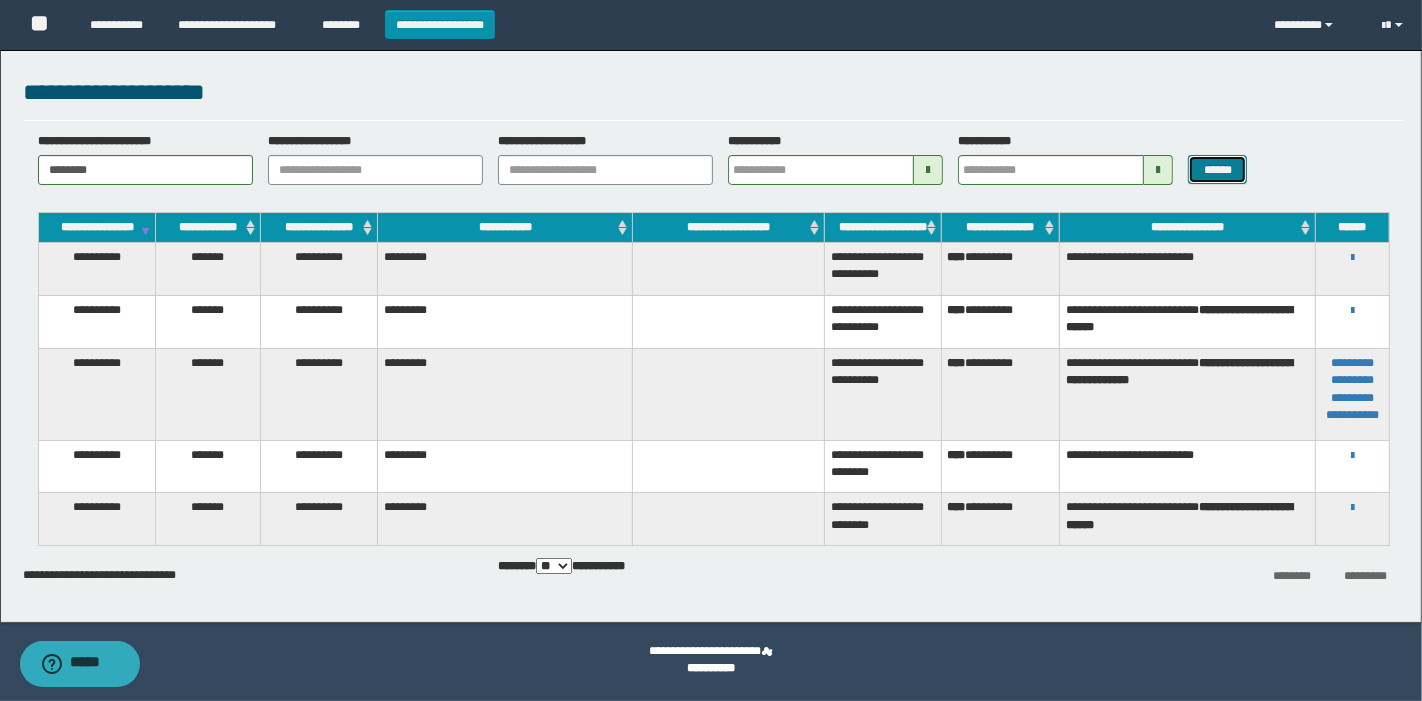 click on "******" at bounding box center [1217, 169] 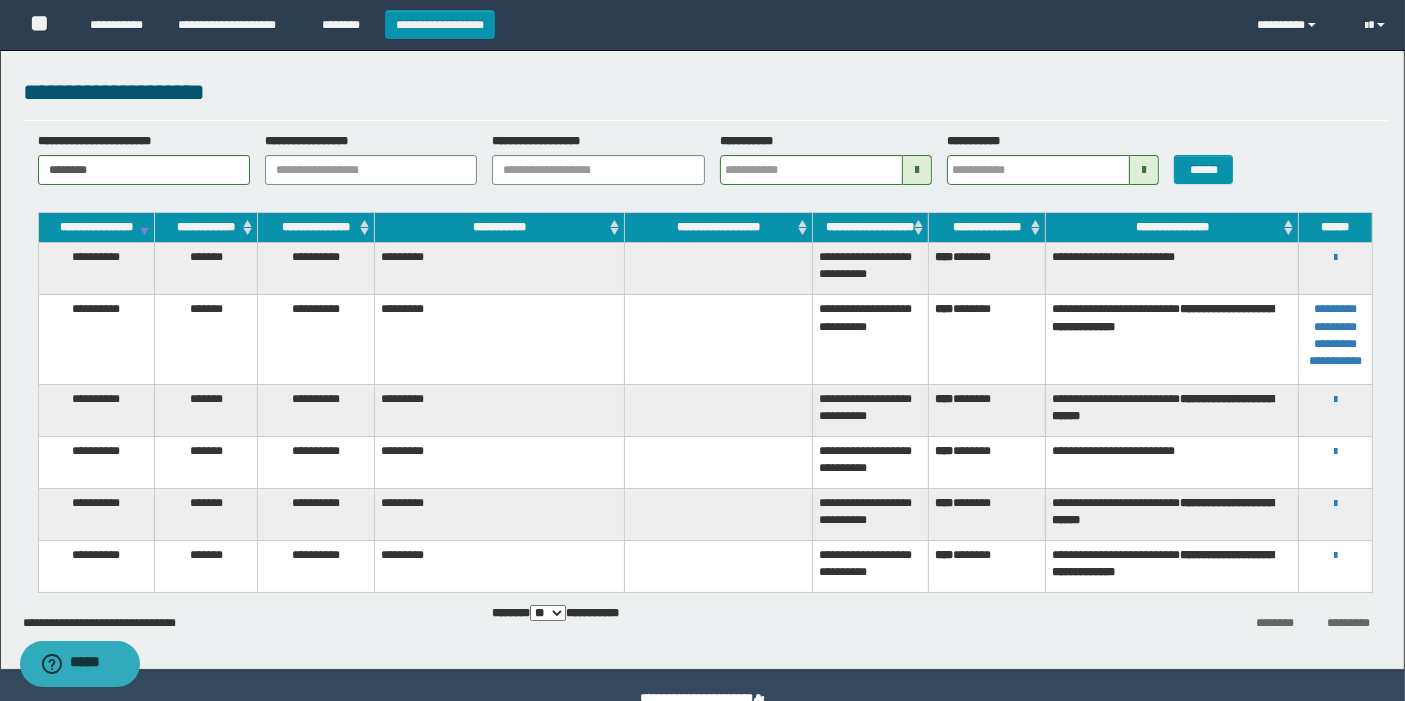 click on "**********" at bounding box center [1335, 257] 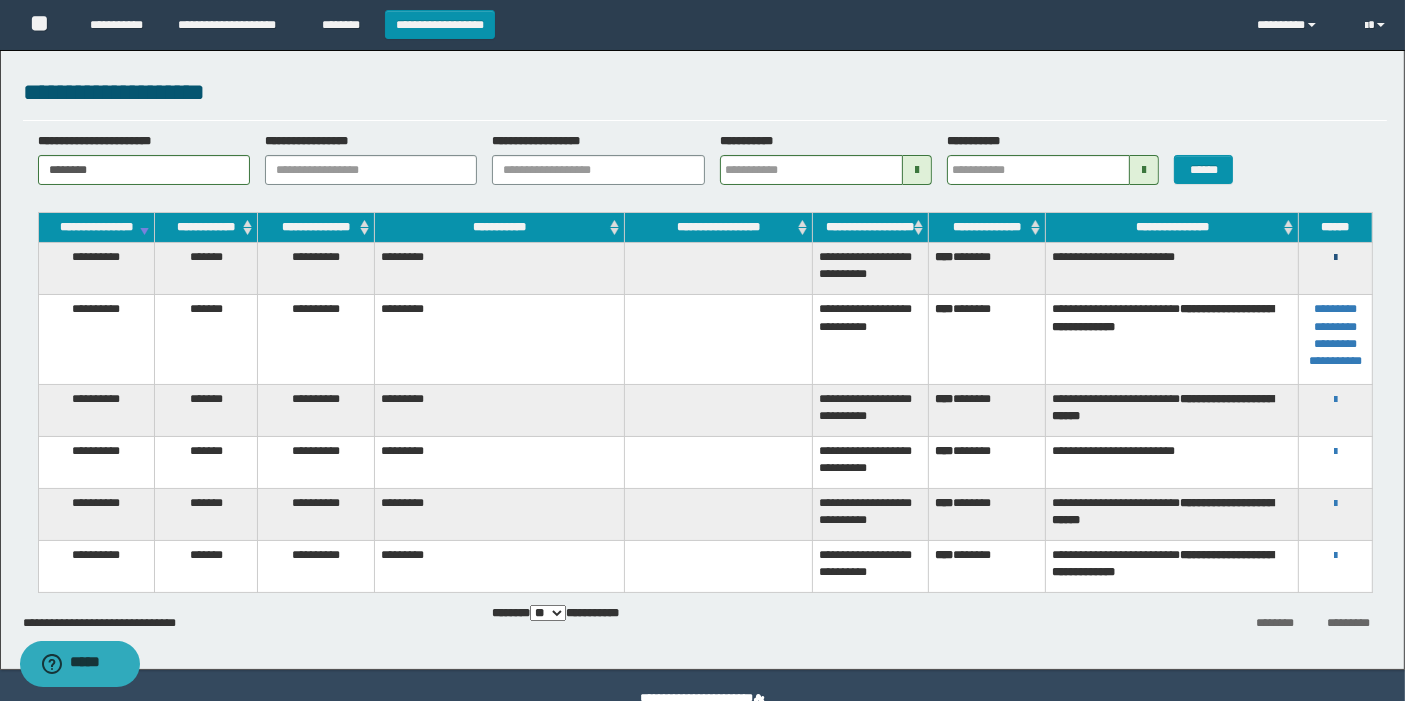 click at bounding box center (1335, 258) 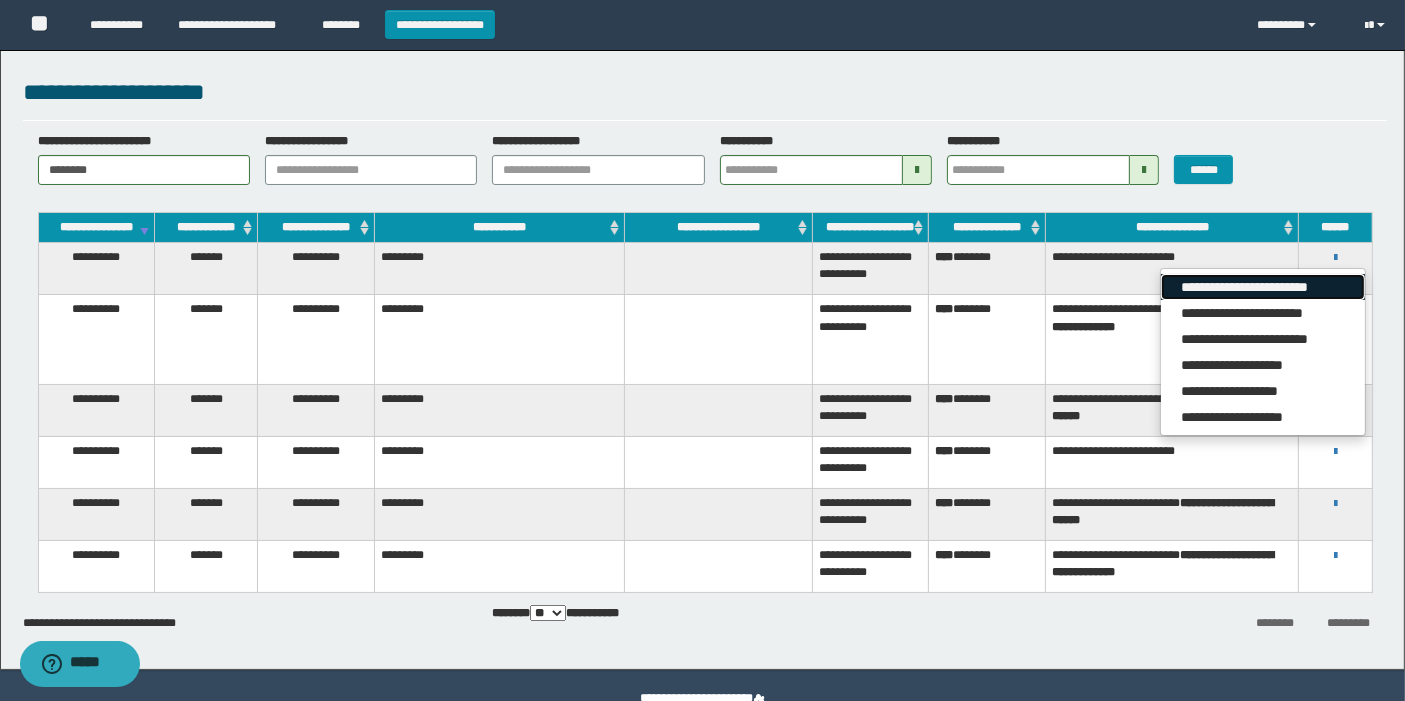click on "**********" at bounding box center (1262, 287) 